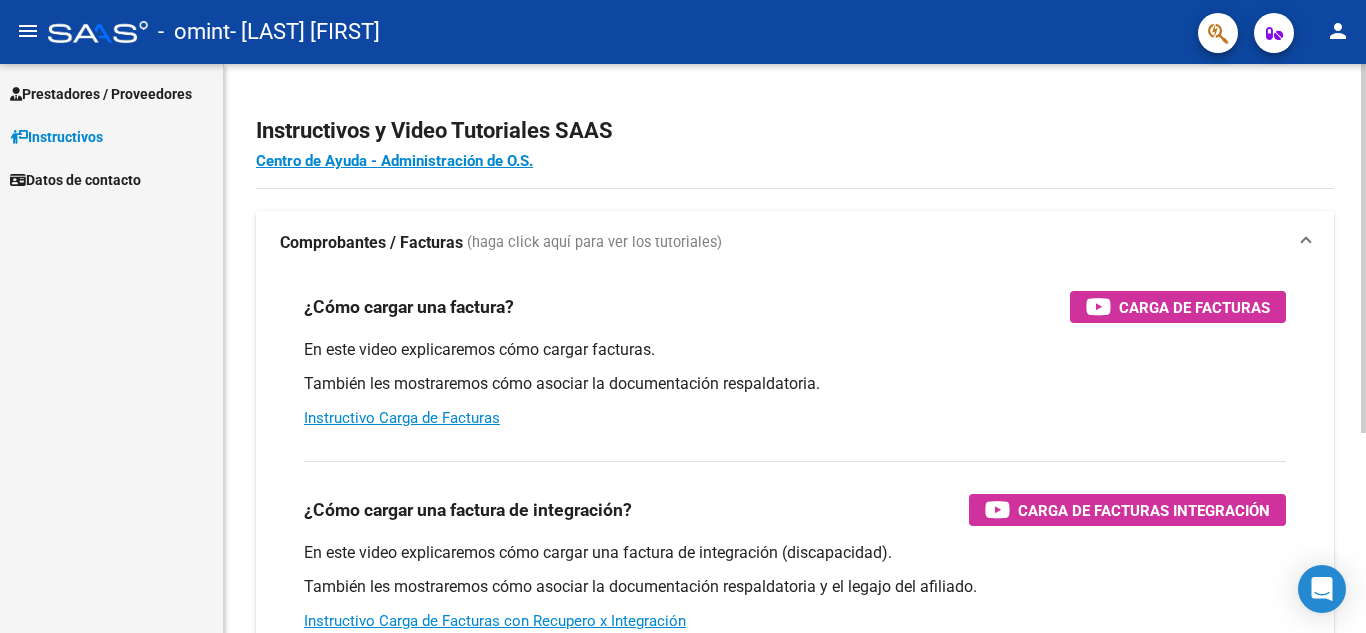 scroll, scrollTop: 0, scrollLeft: 0, axis: both 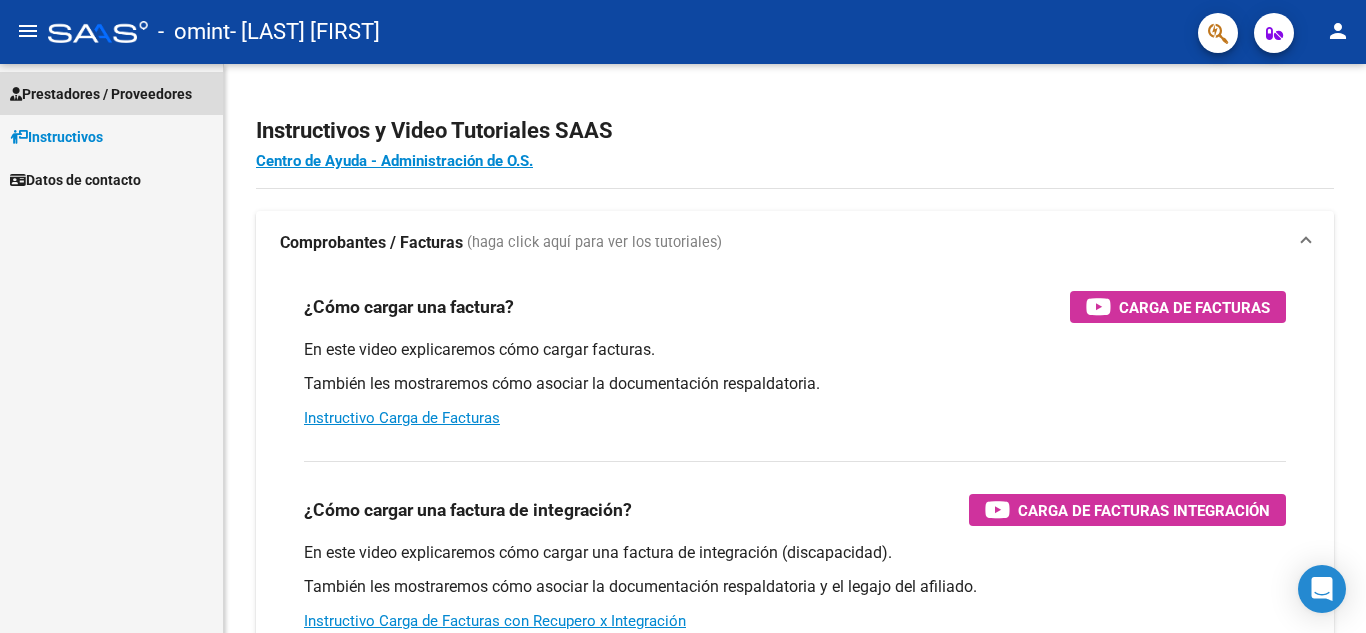 click on "Prestadores / Proveedores" at bounding box center (101, 94) 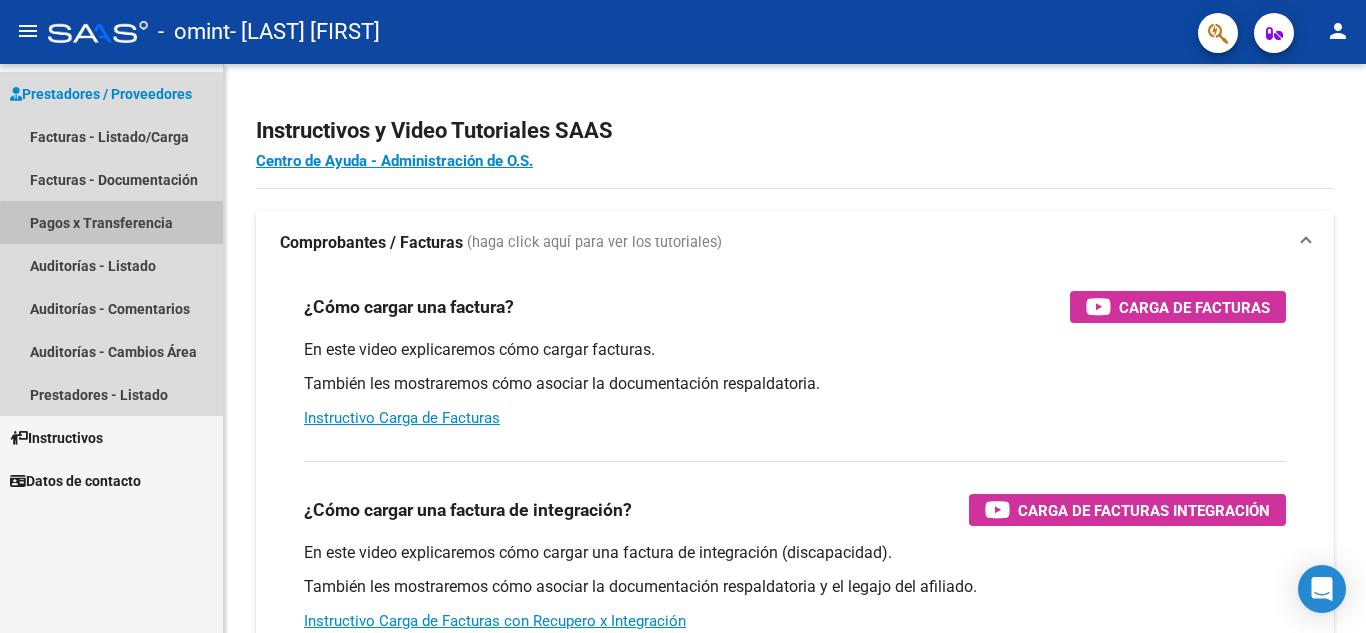 click on "Pagos x Transferencia" at bounding box center [111, 222] 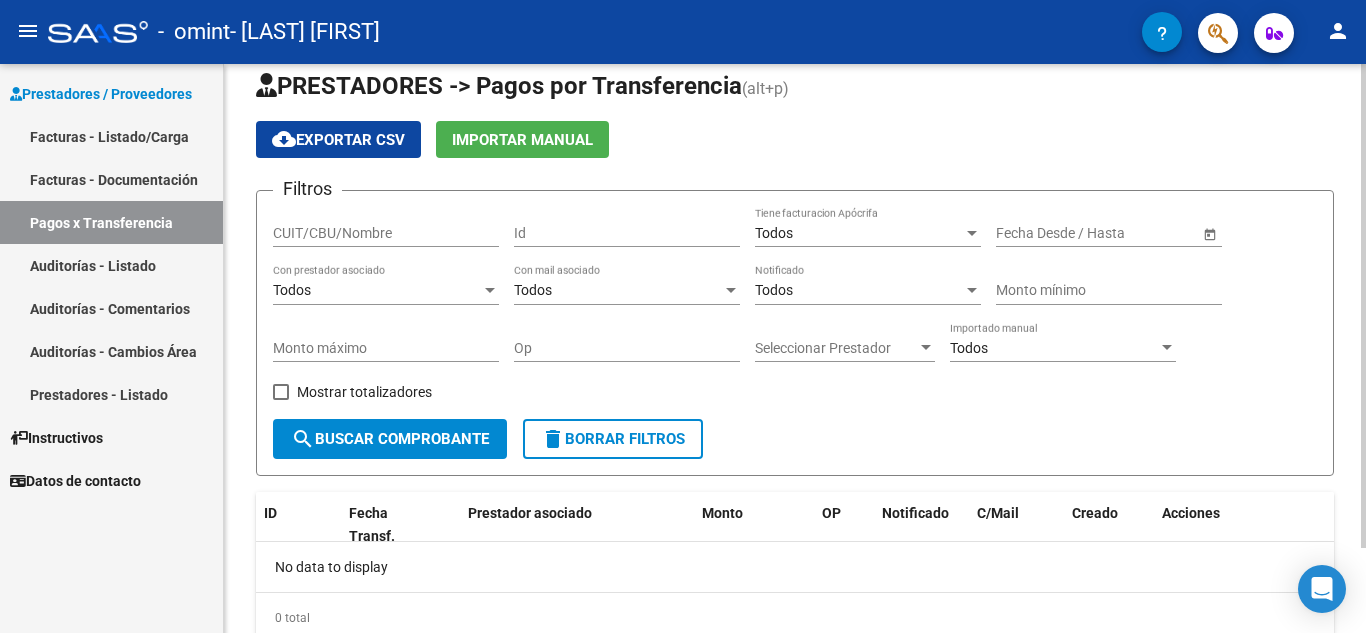 scroll, scrollTop: 0, scrollLeft: 0, axis: both 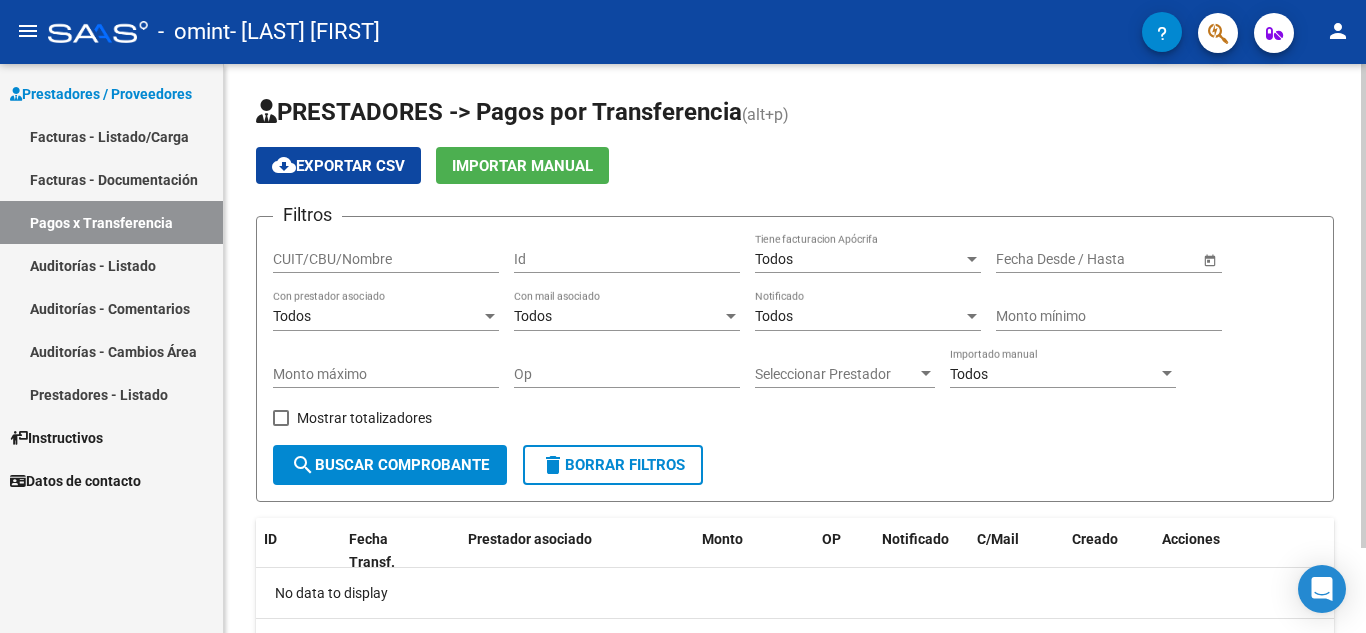 click on "PRESTADORES -> Pagos por Transferencia (alt+p) cloud_download  Exportar CSV   Importar Manual Filtros CUIT/CBU/Nombre Id Todos Tiene facturacion Apócrifa Start date – End date Fecha Desde / Hasta Todos Con prestador asociado Todos Con mail asociado Todos Notificado Monto mínimo Monto máximo Op Seleccionar Prestador Seleccionar Prestador Todos Importado manual    Mostrar totalizadores  search  Buscar Comprobante  delete  Borrar Filtros  ID Fecha Transf. Prestador asociado Monto OP Notificado C/Mail Creado Acciones No data to display  0 total   1" 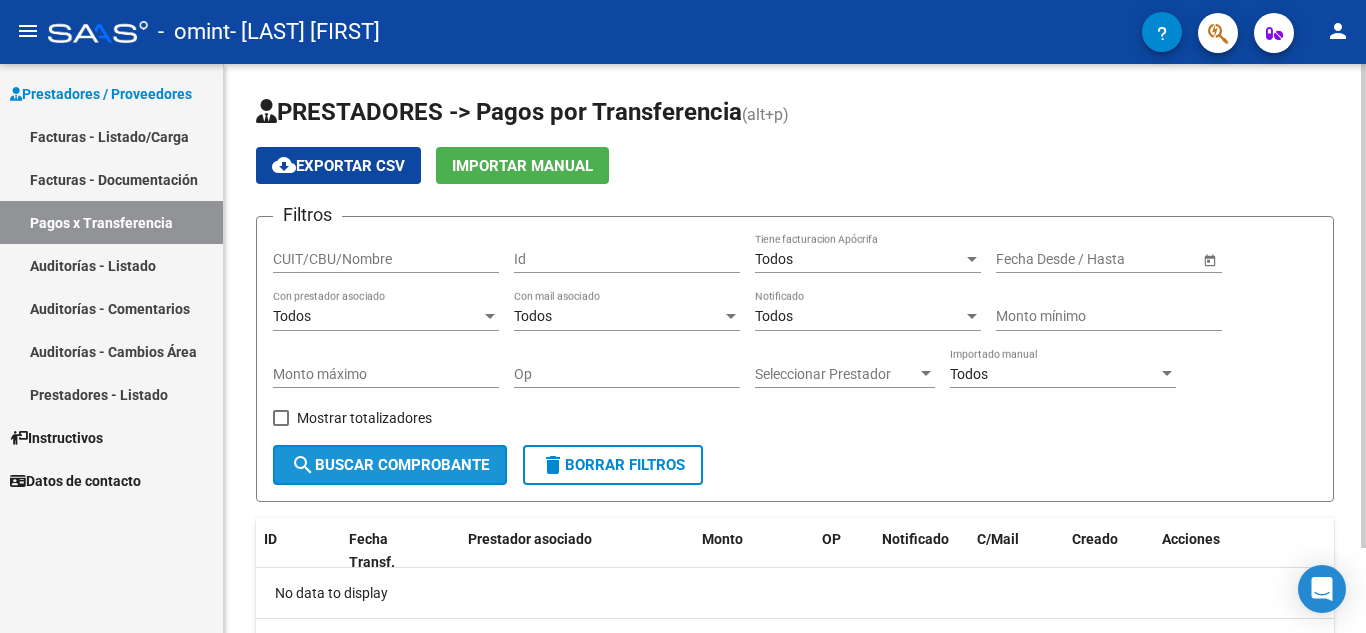click on "search  Buscar Comprobante" 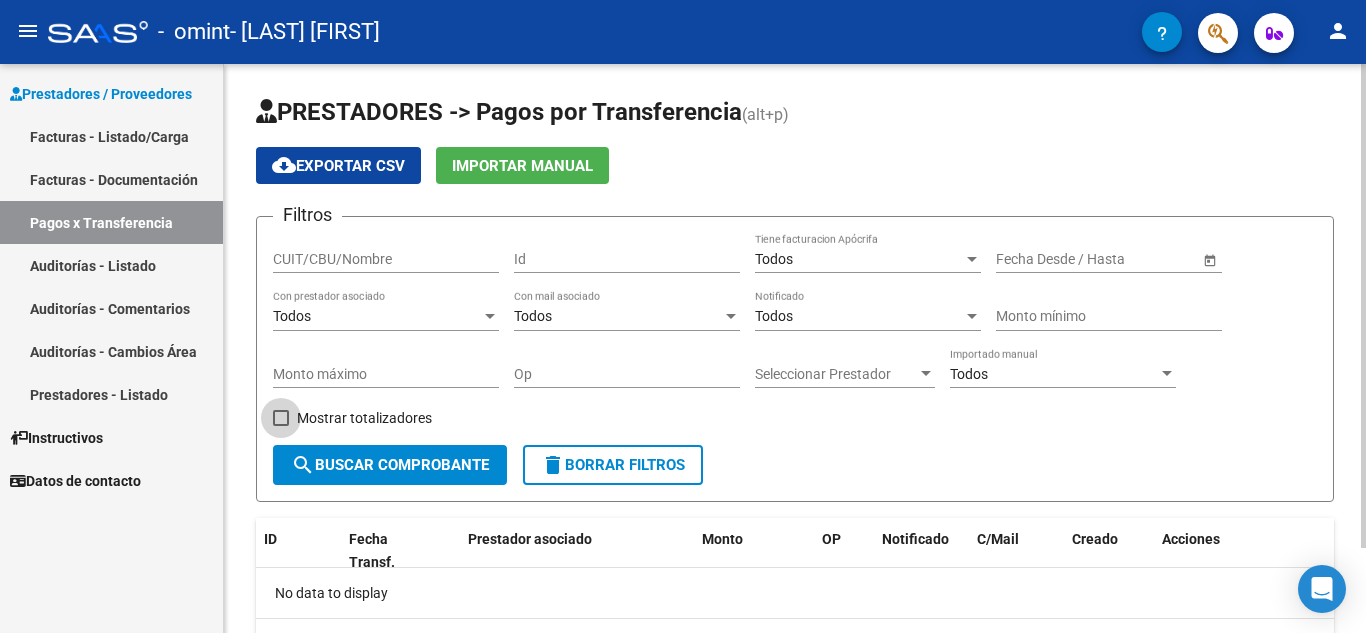 click at bounding box center (281, 418) 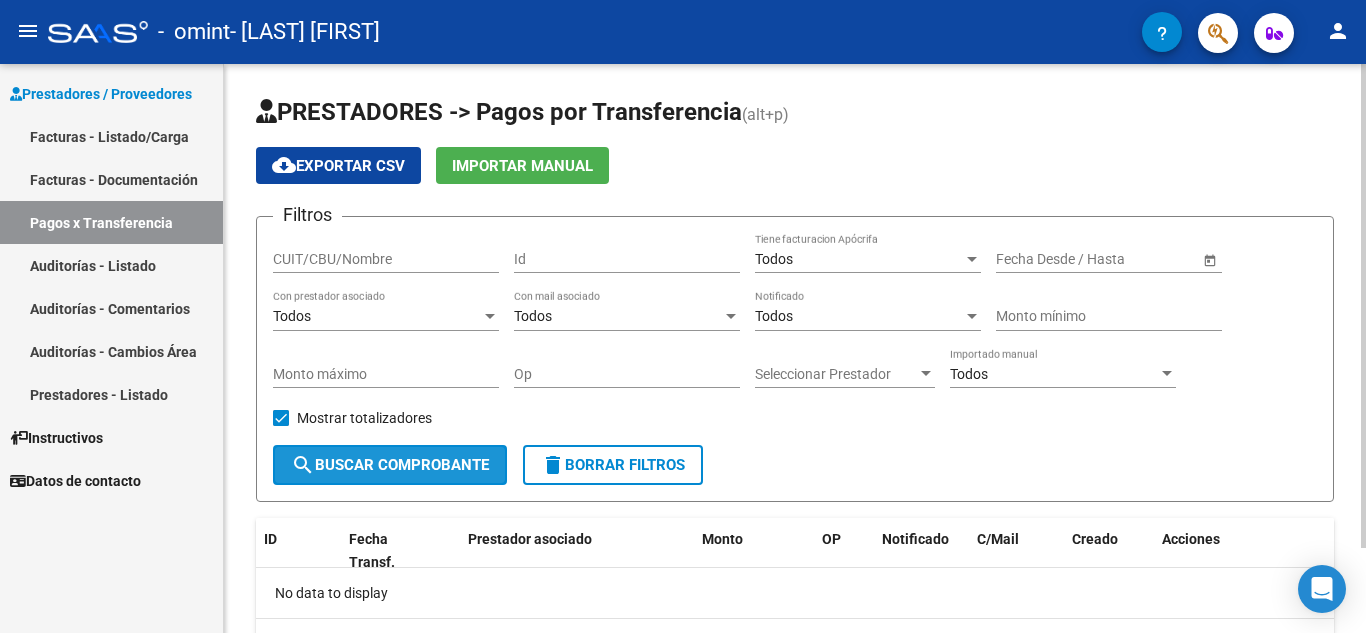 click on "search  Buscar Comprobante" 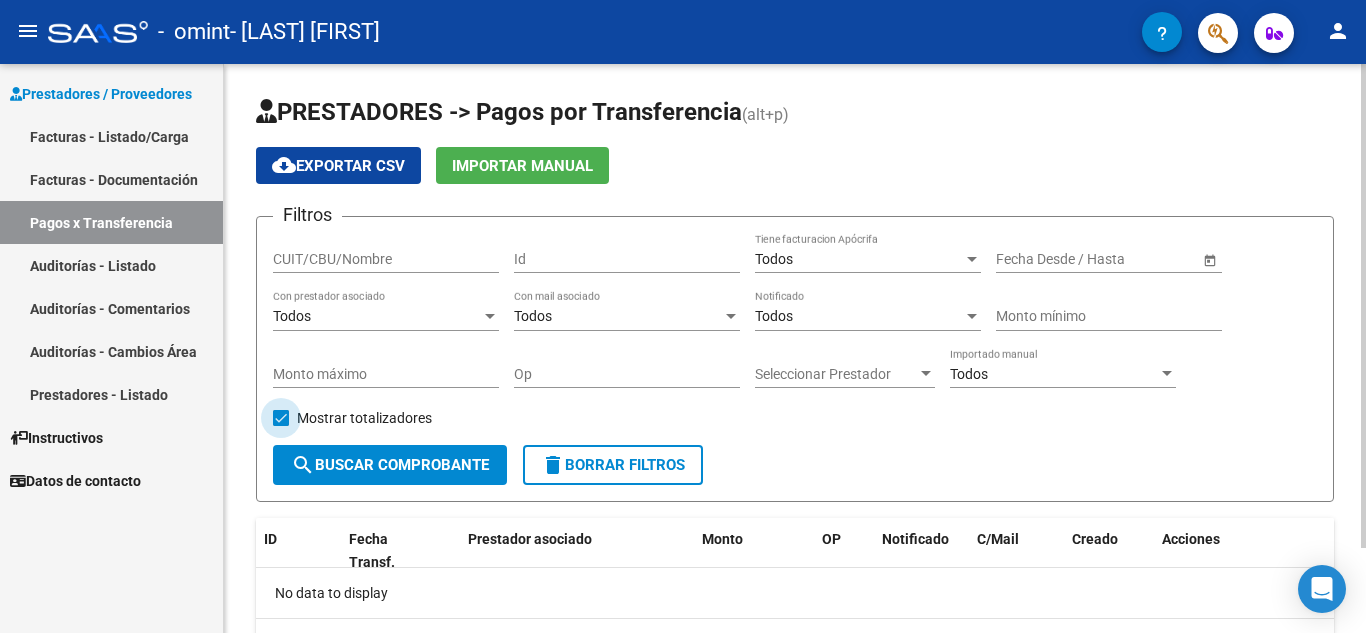 click at bounding box center (281, 418) 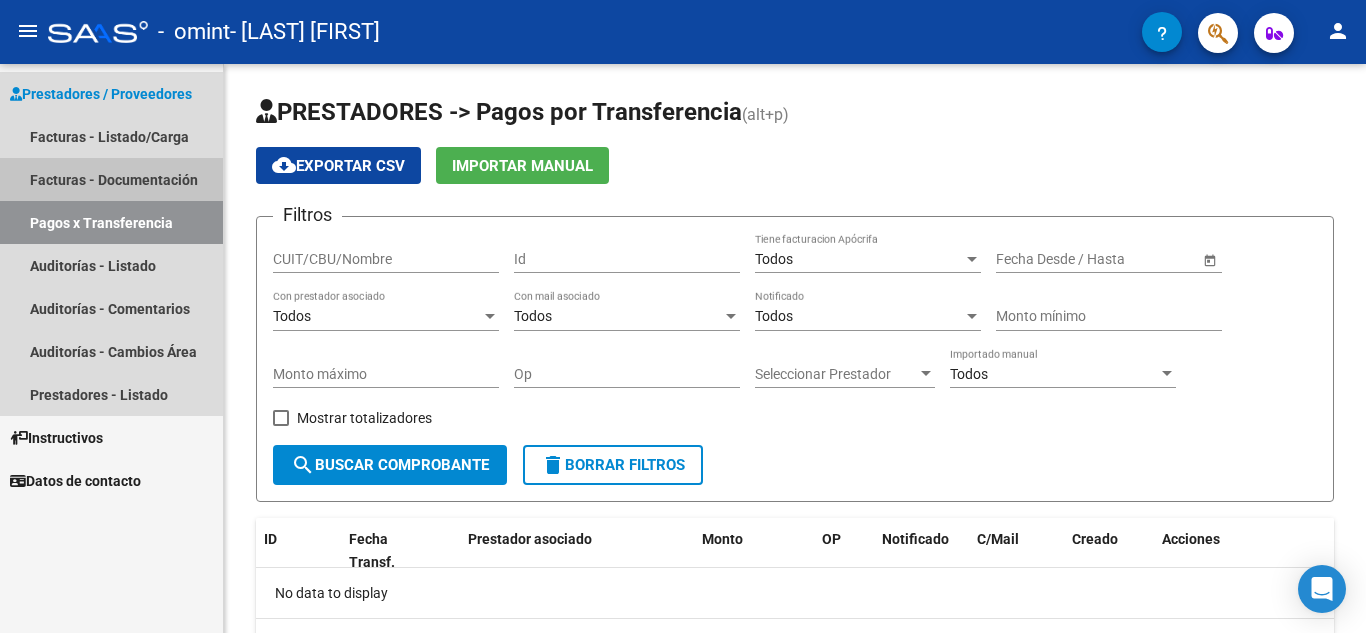 click on "Facturas - Documentación" at bounding box center (111, 179) 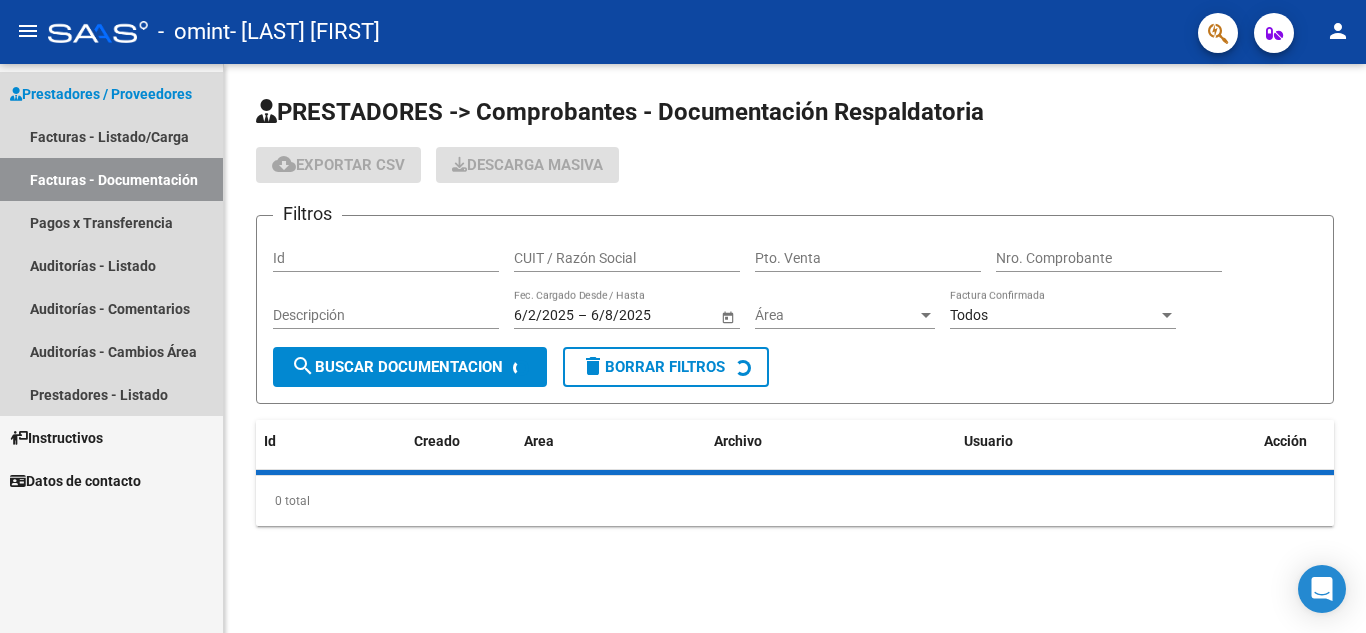 click on "Facturas - Documentación" at bounding box center (111, 179) 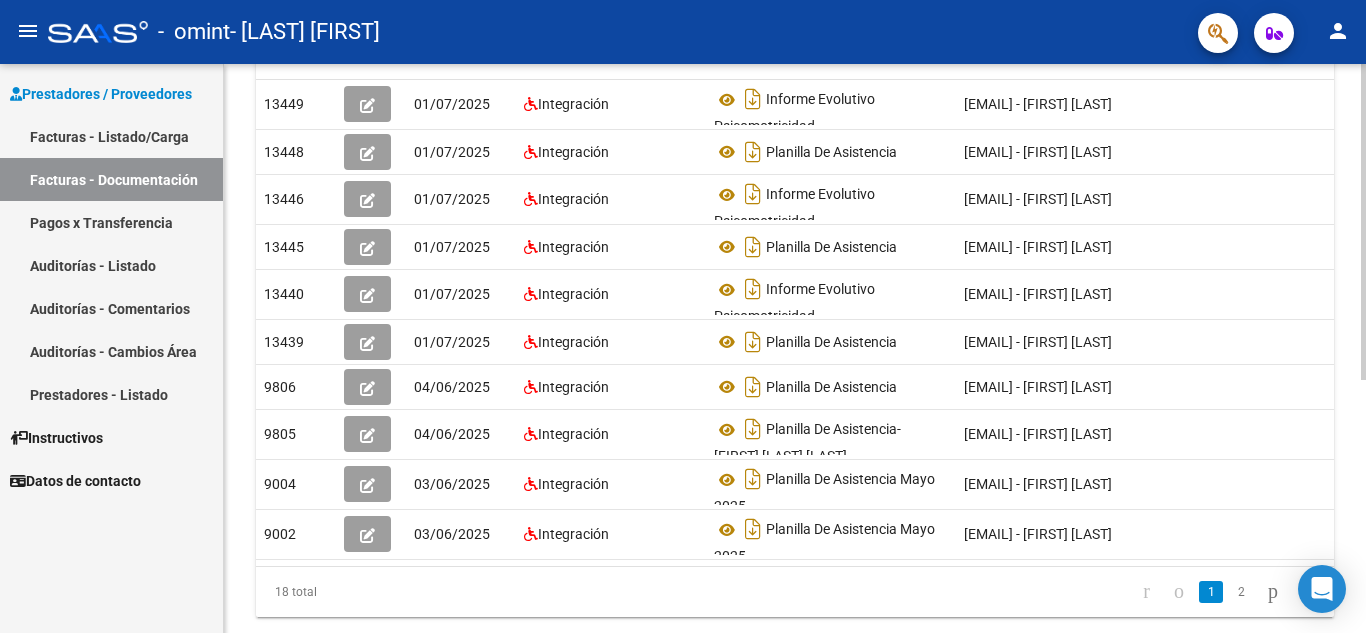 scroll, scrollTop: 388, scrollLeft: 0, axis: vertical 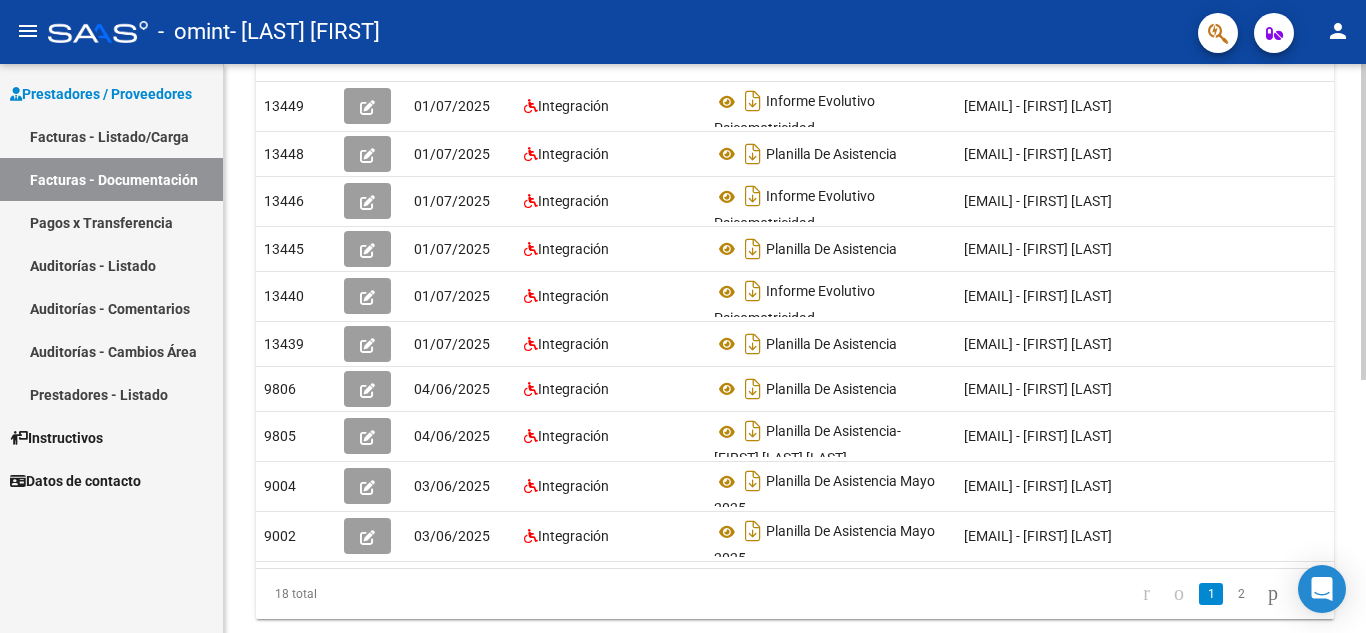 click 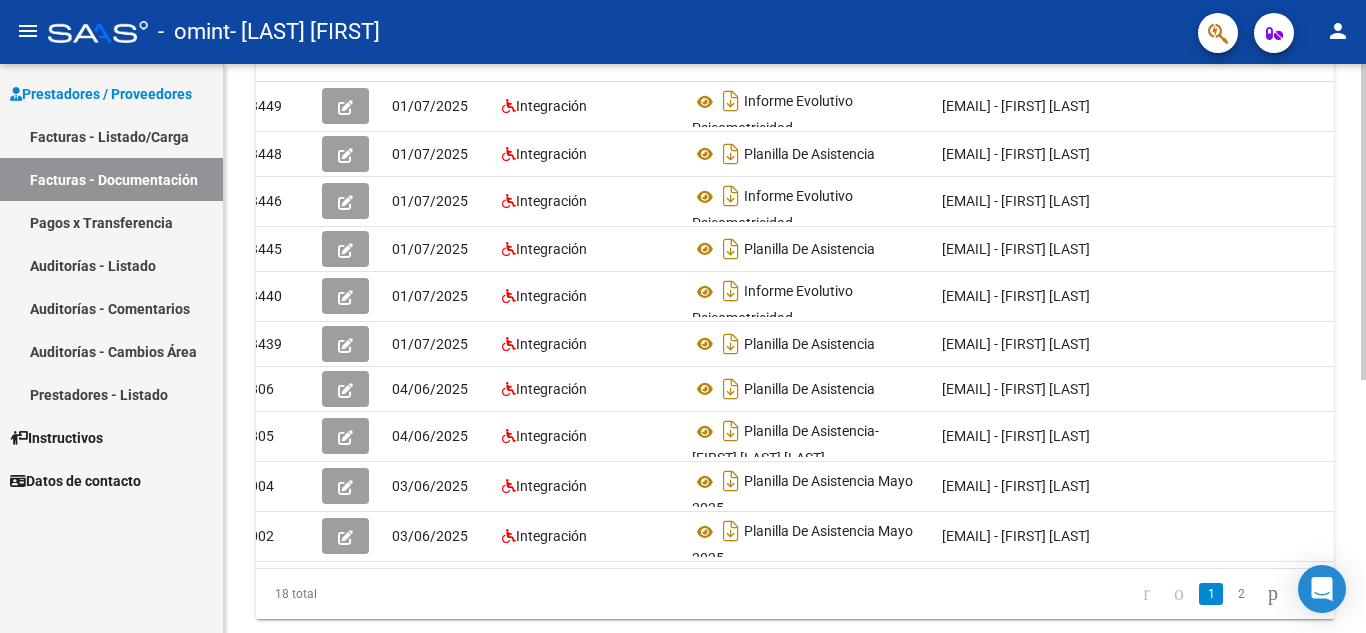 scroll, scrollTop: 0, scrollLeft: 0, axis: both 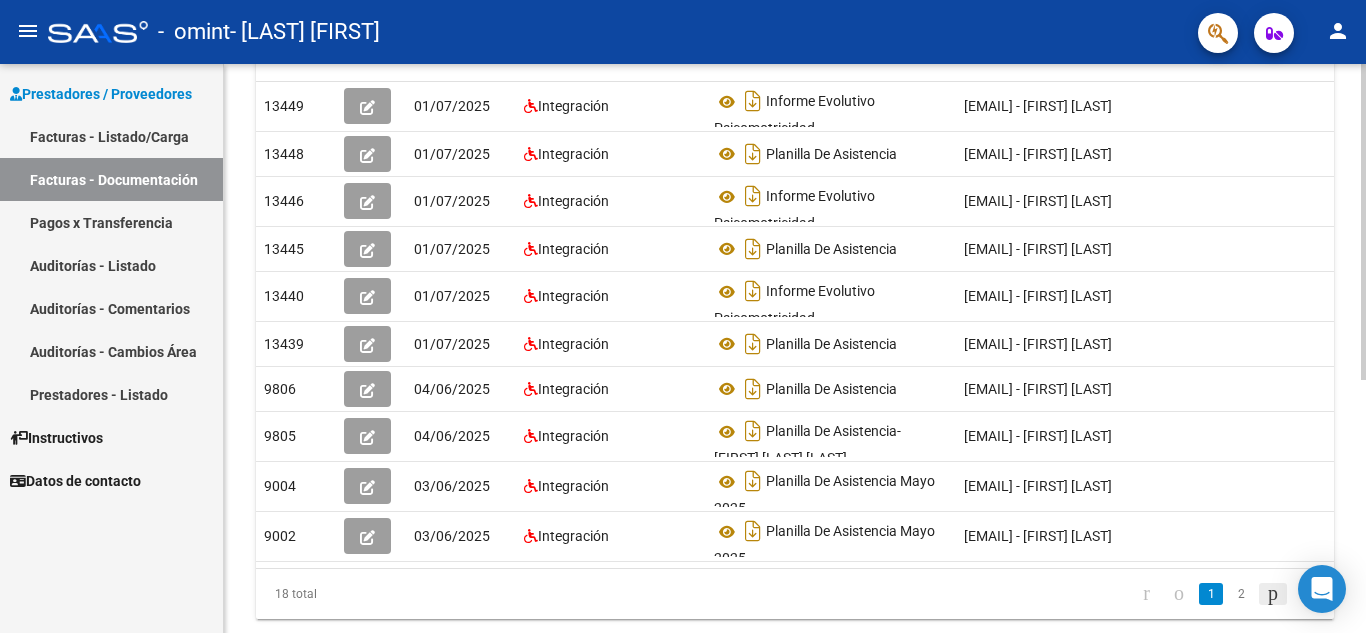 click 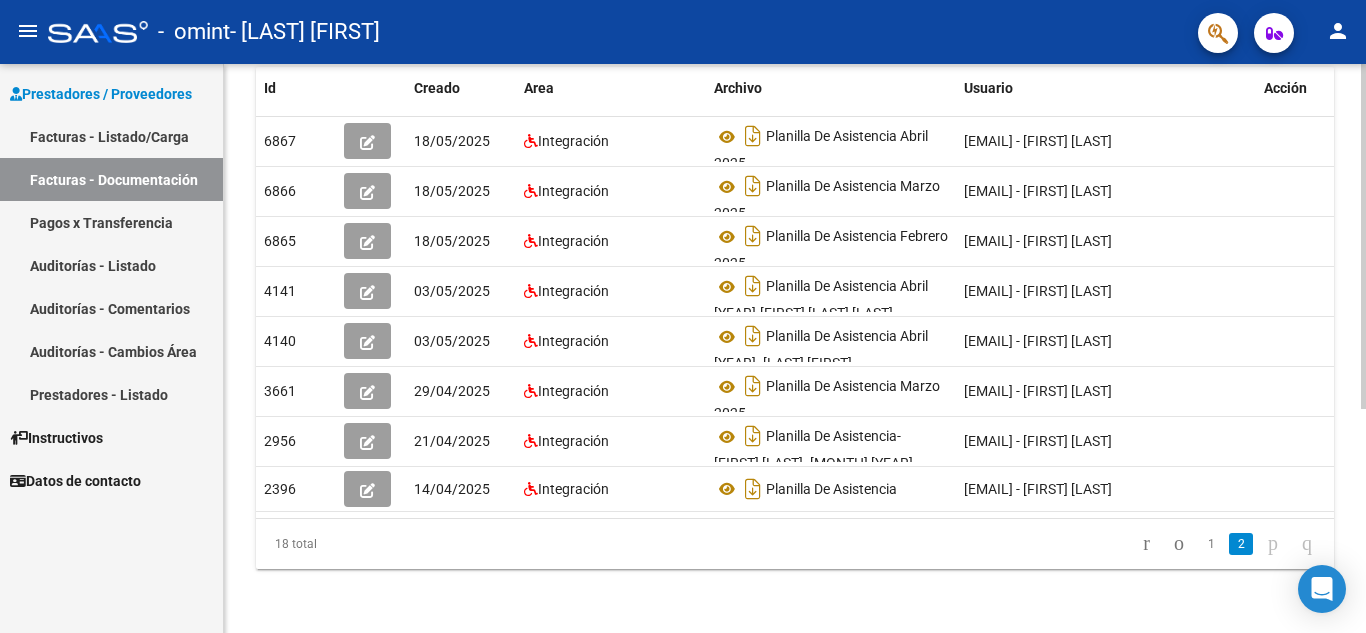 scroll, scrollTop: 369, scrollLeft: 0, axis: vertical 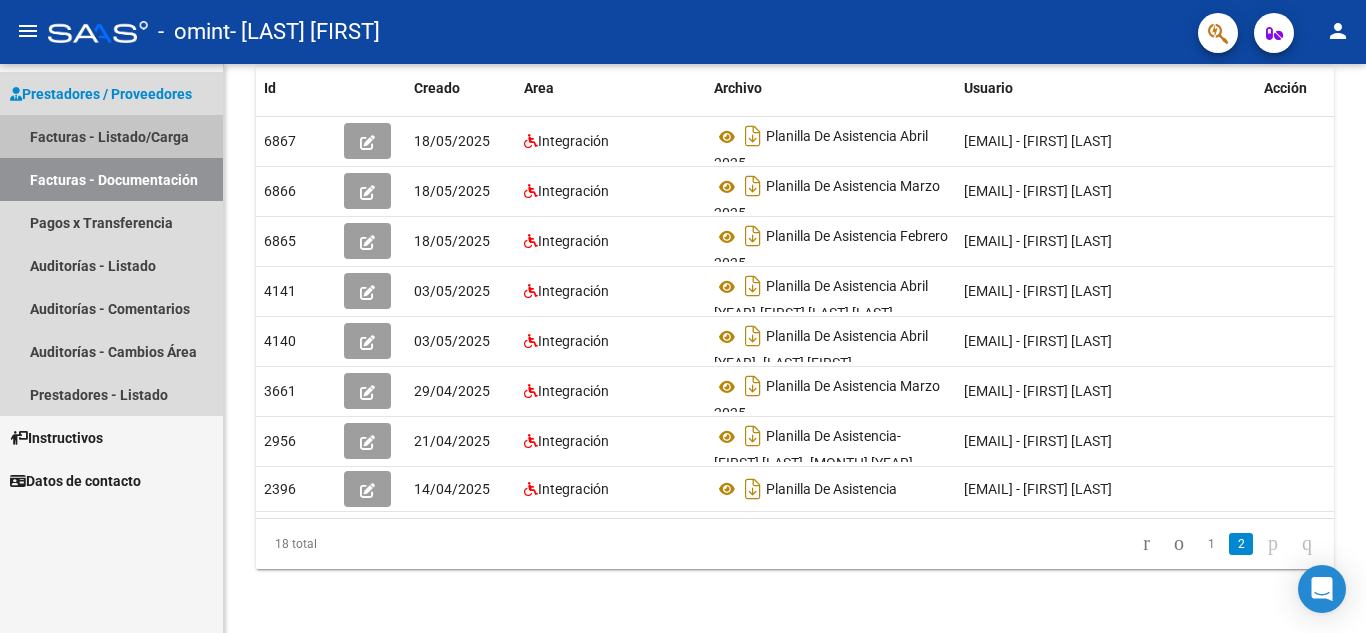 click on "Facturas - Listado/Carga" at bounding box center (111, 136) 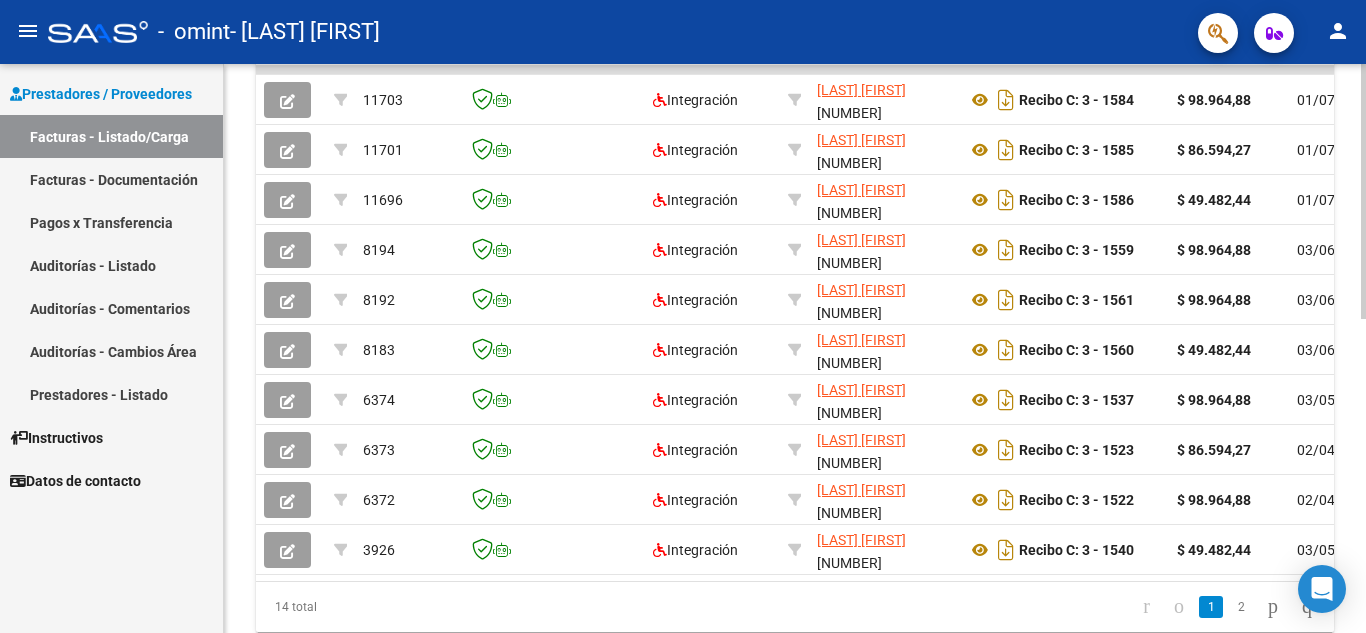 scroll, scrollTop: 651, scrollLeft: 0, axis: vertical 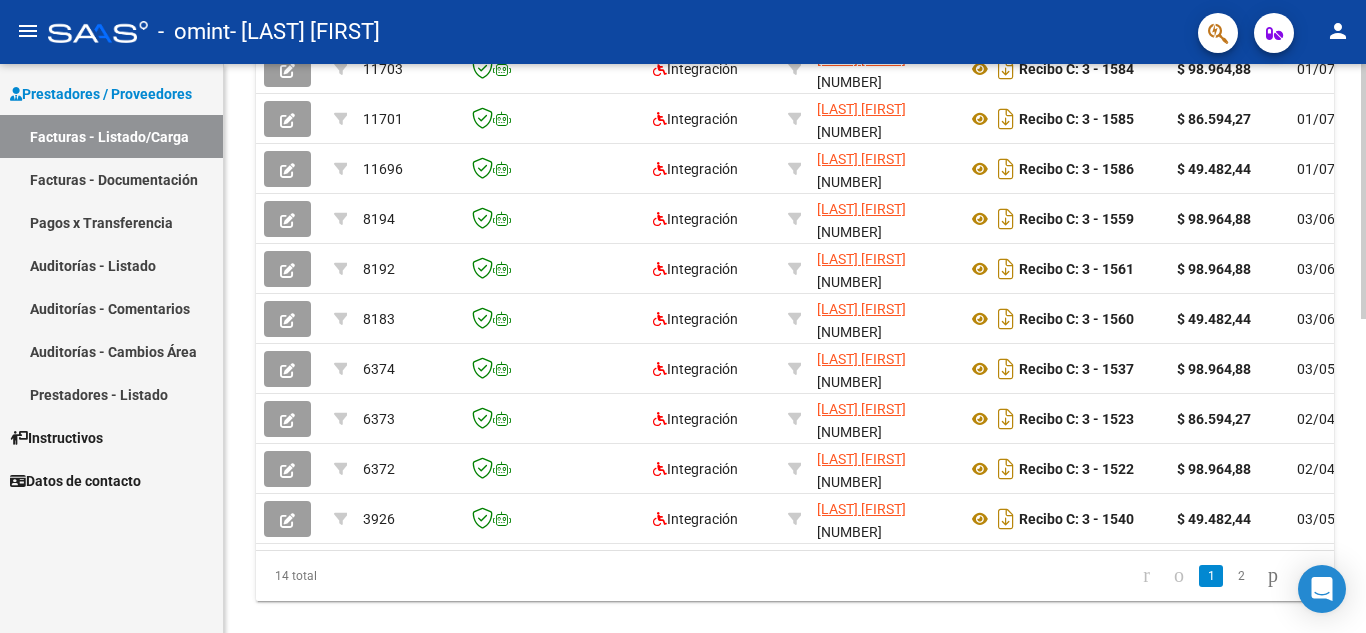 click on "Video tutorial   PRESTADORES -> Listado de CPBTs Emitidos por Prestadores / Proveedores (alt+q)   Cargar Comprobante
cloud_download  CSV  cloud_download  EXCEL  cloud_download  Estandar   Descarga Masiva
Filtros Id Area Area Todos Confirmado   Mostrar totalizadores   FILTROS DEL COMPROBANTE  Comprobante Tipo Comprobante Tipo Start date – End date Fec. Comprobante Desde / Hasta Días Emisión Desde(cant. días) Días Emisión Hasta(cant. días) CUIT / Razón Social Pto. Venta Nro. Comprobante Código SSS CAE Válido CAE Válido Todos Cargado Módulo Hosp. Todos Tiene facturacion Apócrifa Hospital Refes  FILTROS DE INTEGRACION  Período De Prestación Campos del Archivo de Rendición Devuelto x SSS (dr_envio) Todos Rendido x SSS (dr_envio) Tipo de Registro Tipo de Registro Período Presentación Período Presentación Campos del Legajo Asociado (preaprobación) Afiliado Legajo (cuil/nombre) Todos Solo facturas preaprobadas  MAS FILTROS  Todos Con Doc. Respaldatoria Todos Con Trazabilidad Todos – –" 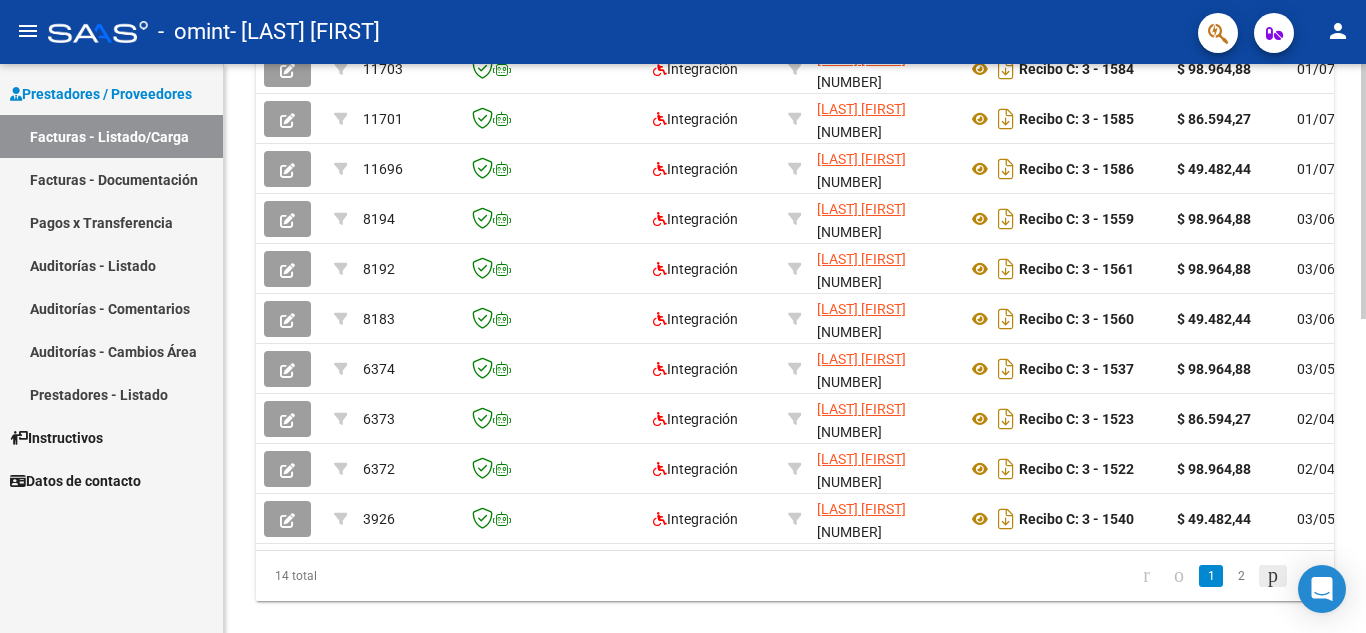 click 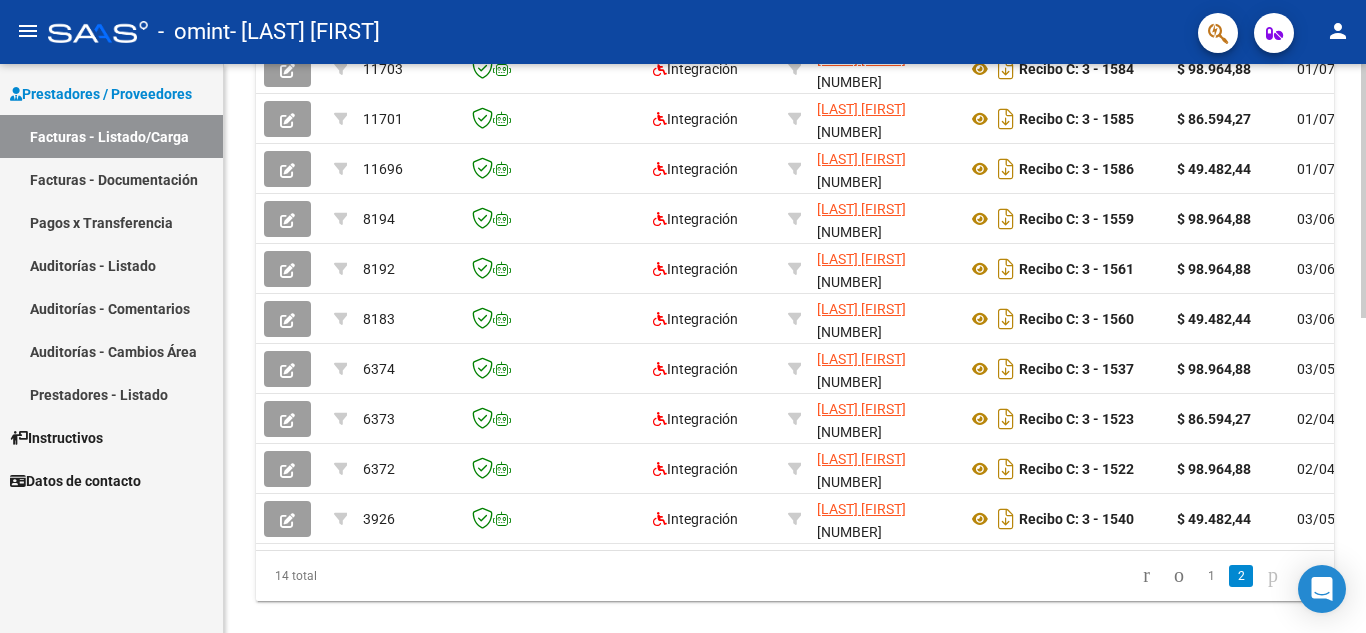 scroll, scrollTop: 399, scrollLeft: 0, axis: vertical 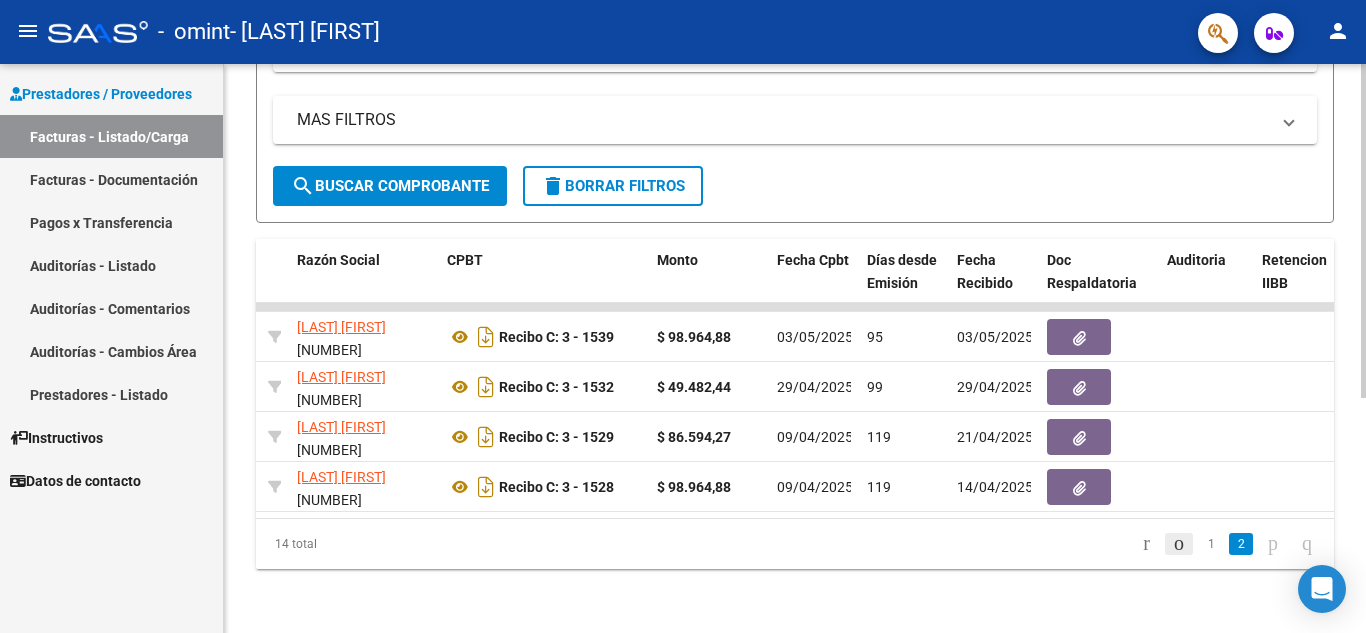 click 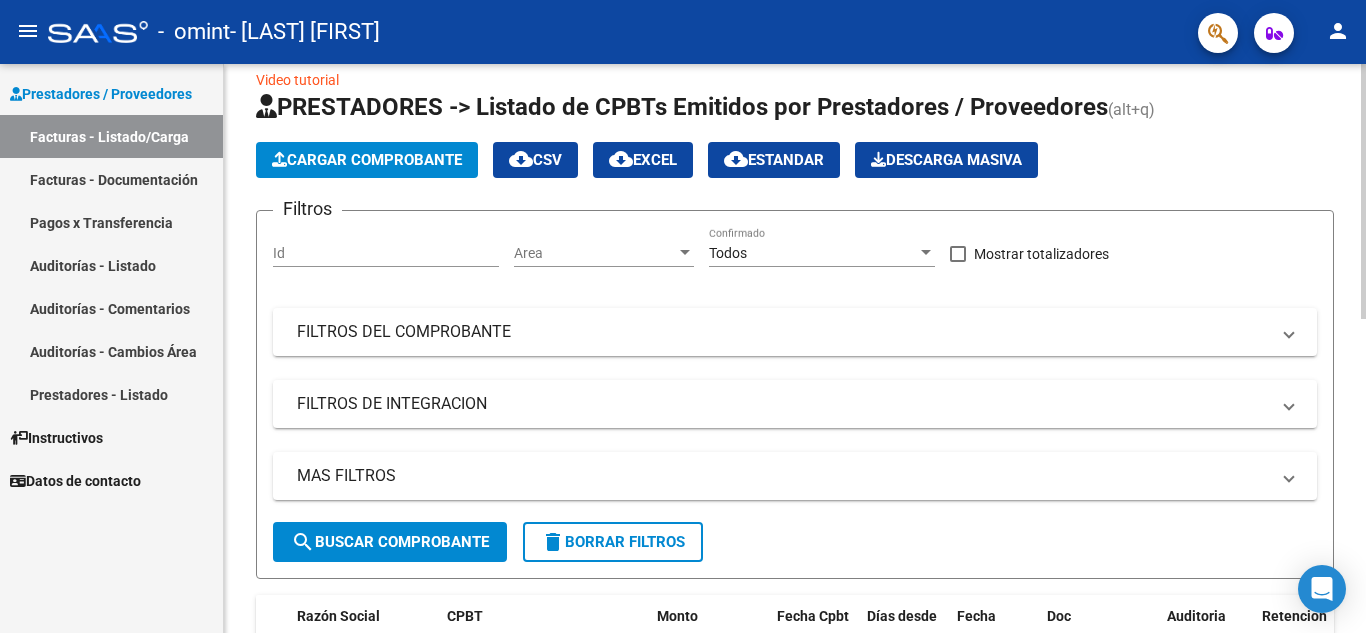 scroll, scrollTop: 0, scrollLeft: 0, axis: both 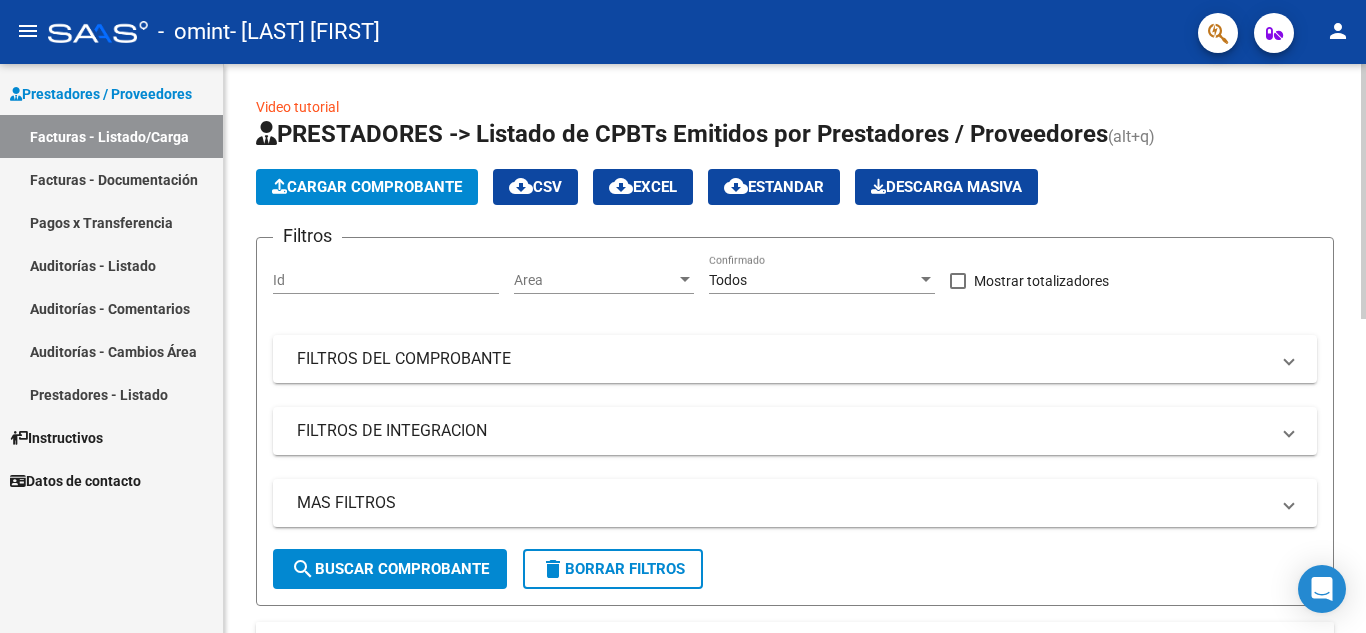 click on "Video tutorial   PRESTADORES -> Listado de CPBTs Emitidos por Prestadores / Proveedores (alt+q)   Cargar Comprobante
cloud_download  CSV  cloud_download  EXCEL  cloud_download  Estandar   Descarga Masiva
Filtros Id Area Area Todos Confirmado   Mostrar totalizadores   FILTROS DEL COMPROBANTE  Comprobante Tipo Comprobante Tipo Start date – End date Fec. Comprobante Desde / Hasta Días Emisión Desde(cant. días) Días Emisión Hasta(cant. días) CUIT / Razón Social Pto. Venta Nro. Comprobante Código SSS CAE Válido CAE Válido Todos Cargado Módulo Hosp. Todos Tiene facturacion Apócrifa Hospital Refes  FILTROS DE INTEGRACION  Período De Prestación Campos del Archivo de Rendición Devuelto x SSS (dr_envio) Todos Rendido x SSS (dr_envio) Tipo de Registro Tipo de Registro Período Presentación Período Presentación Campos del Legajo Asociado (preaprobación) Afiliado Legajo (cuil/nombre) Todos Solo facturas preaprobadas  MAS FILTROS  Todos Con Doc. Respaldatoria Todos Con Trazabilidad Todos – –" 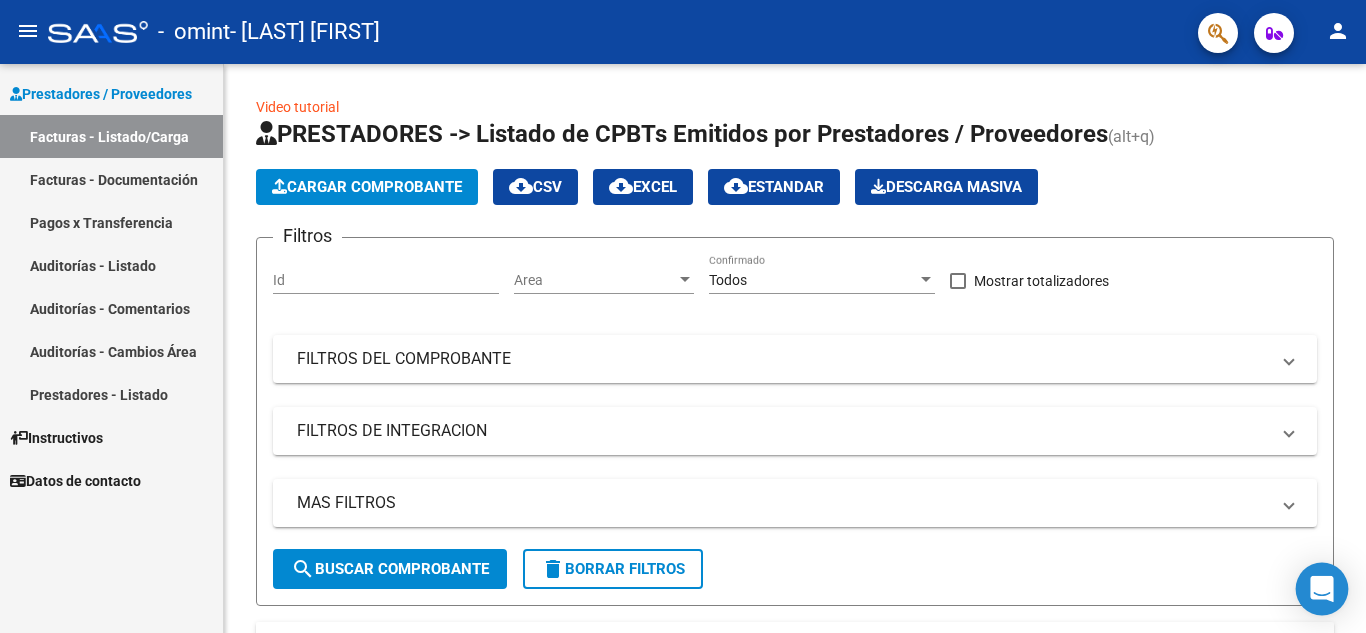 click 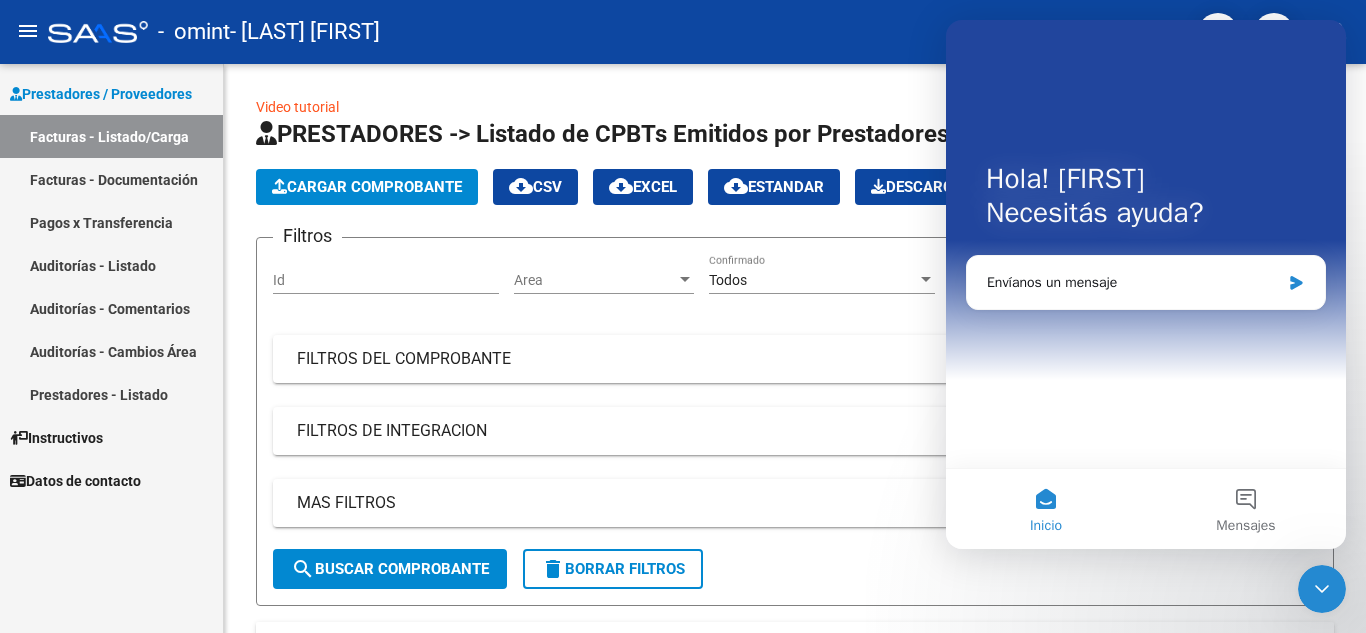 scroll, scrollTop: 0, scrollLeft: 0, axis: both 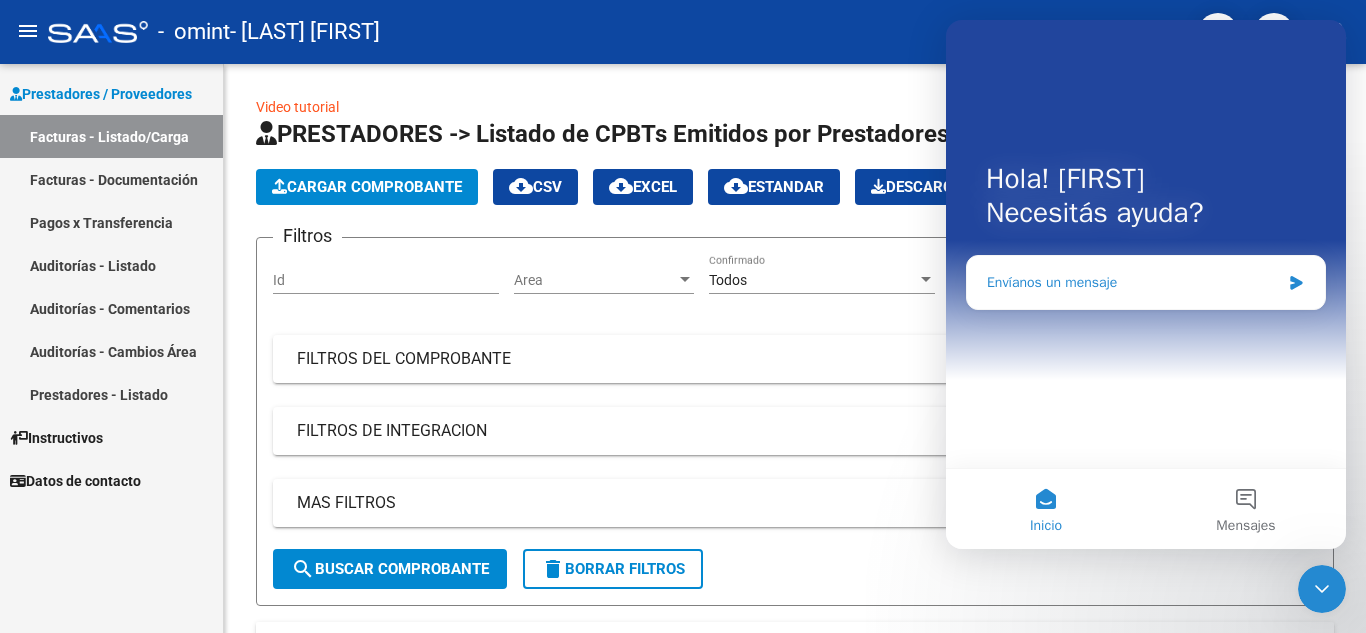 click on "Envíanos un mensaje" at bounding box center [1133, 282] 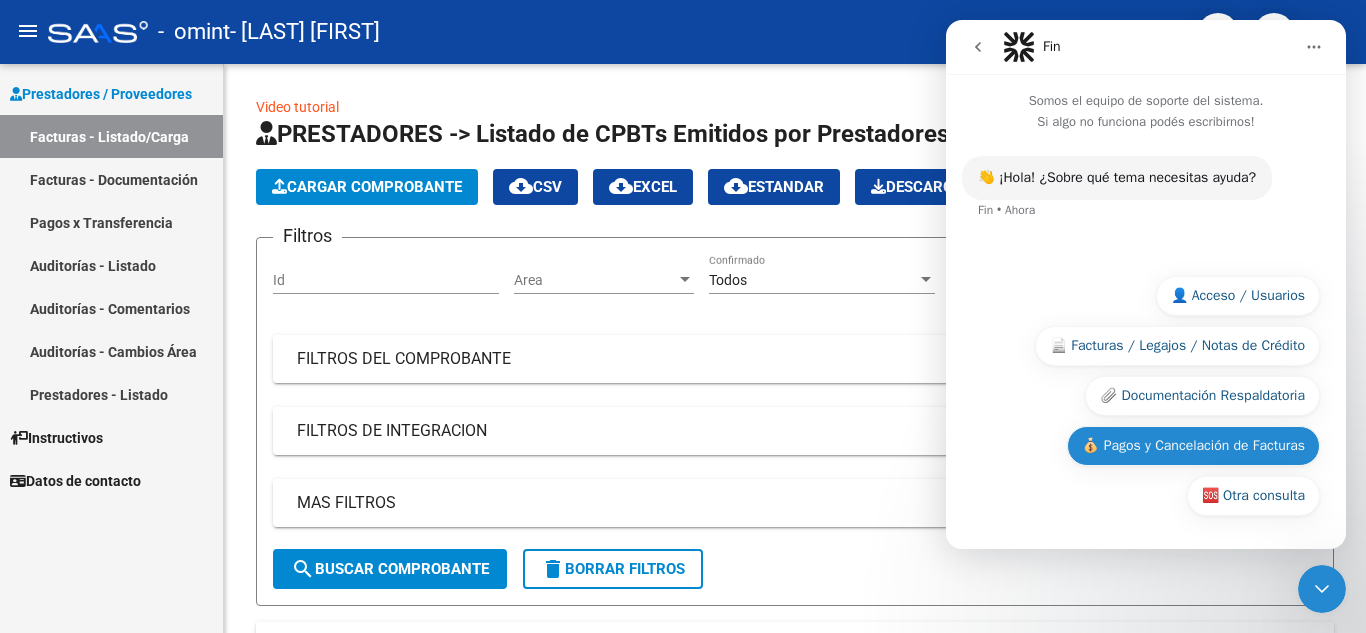 click on "💰 Pagos y Cancelación de Facturas" at bounding box center [1193, 446] 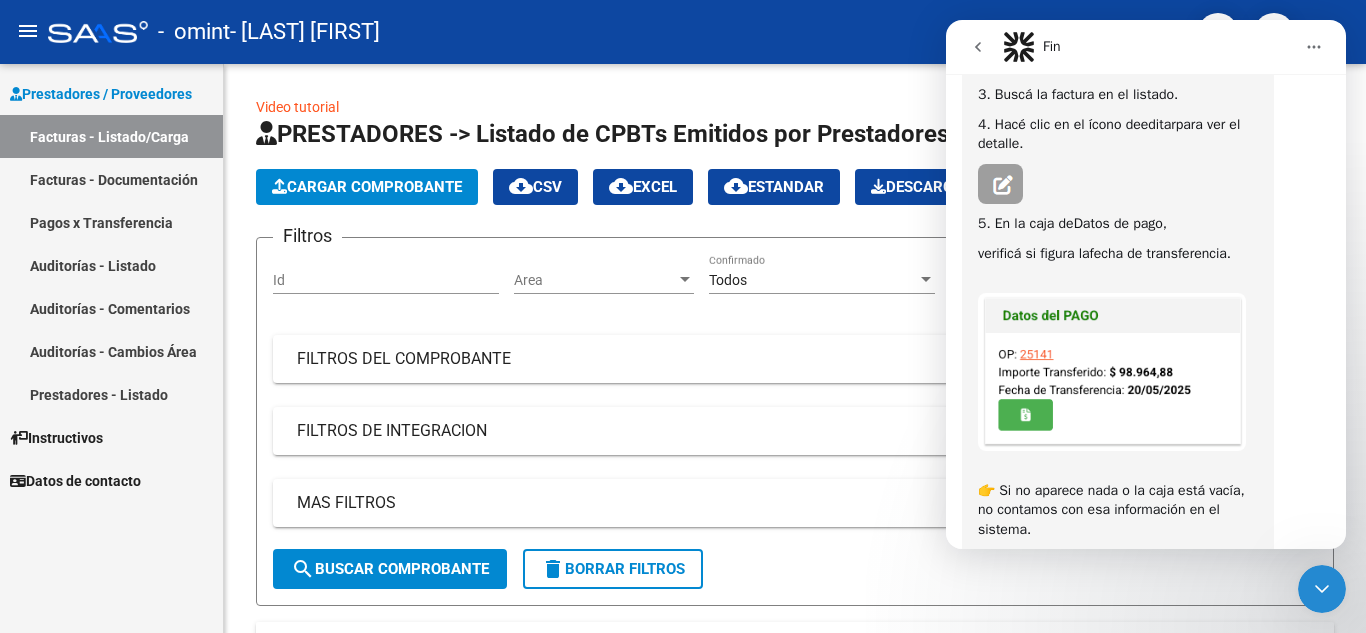 scroll, scrollTop: 421, scrollLeft: 0, axis: vertical 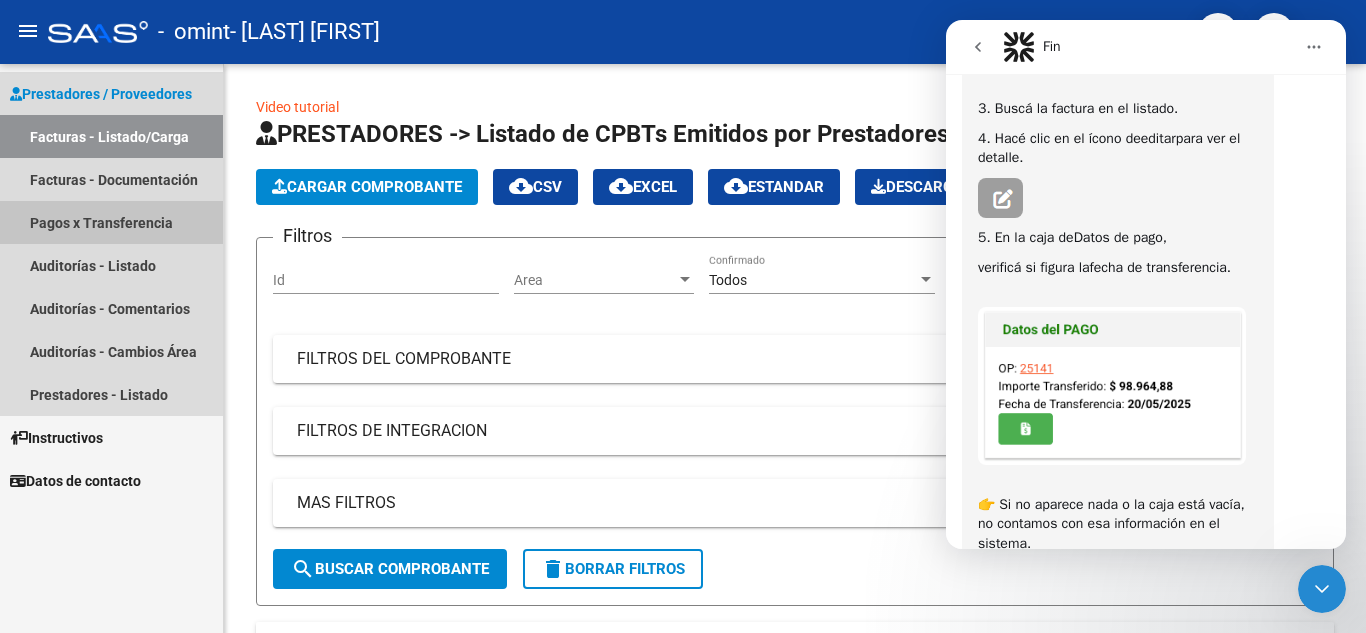 click on "Pagos x Transferencia" at bounding box center (111, 222) 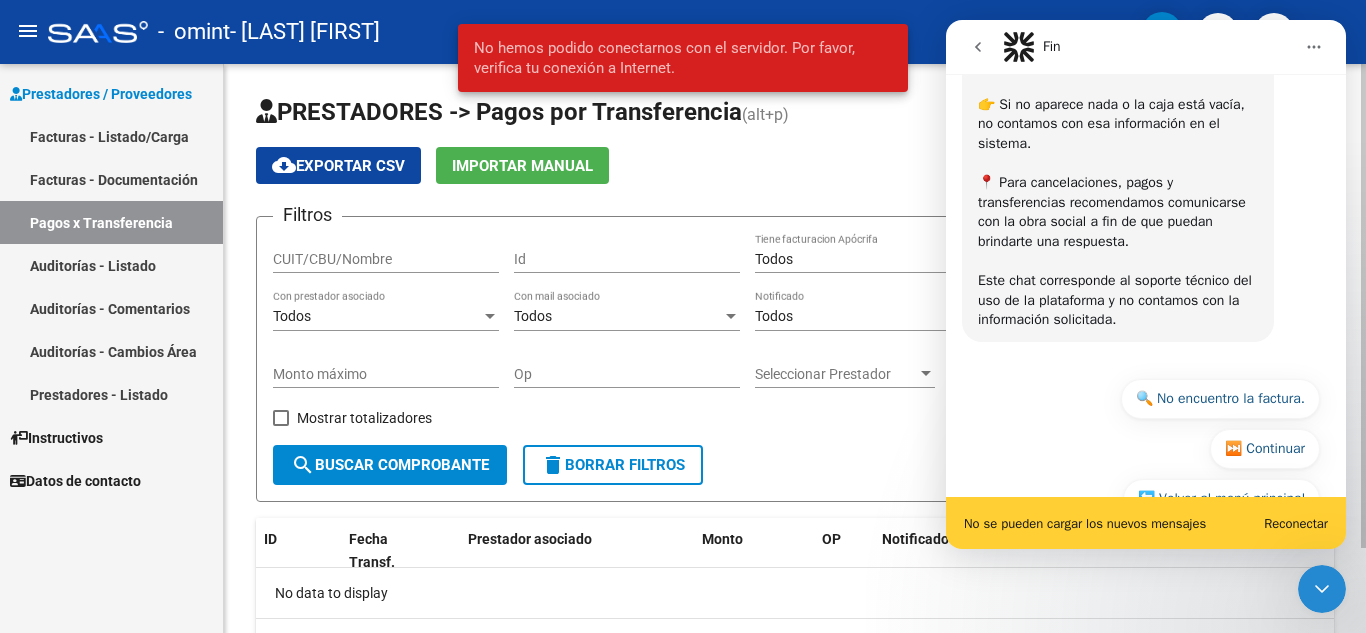 scroll, scrollTop: 876, scrollLeft: 0, axis: vertical 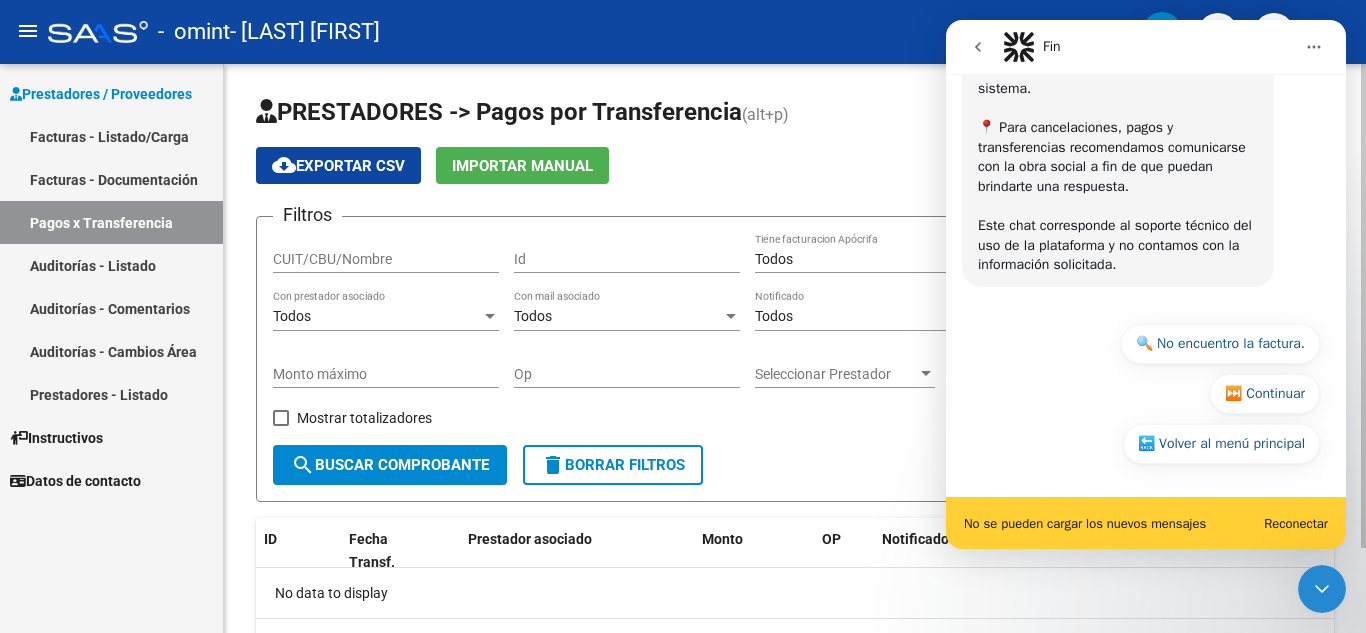 click on "No data to display" 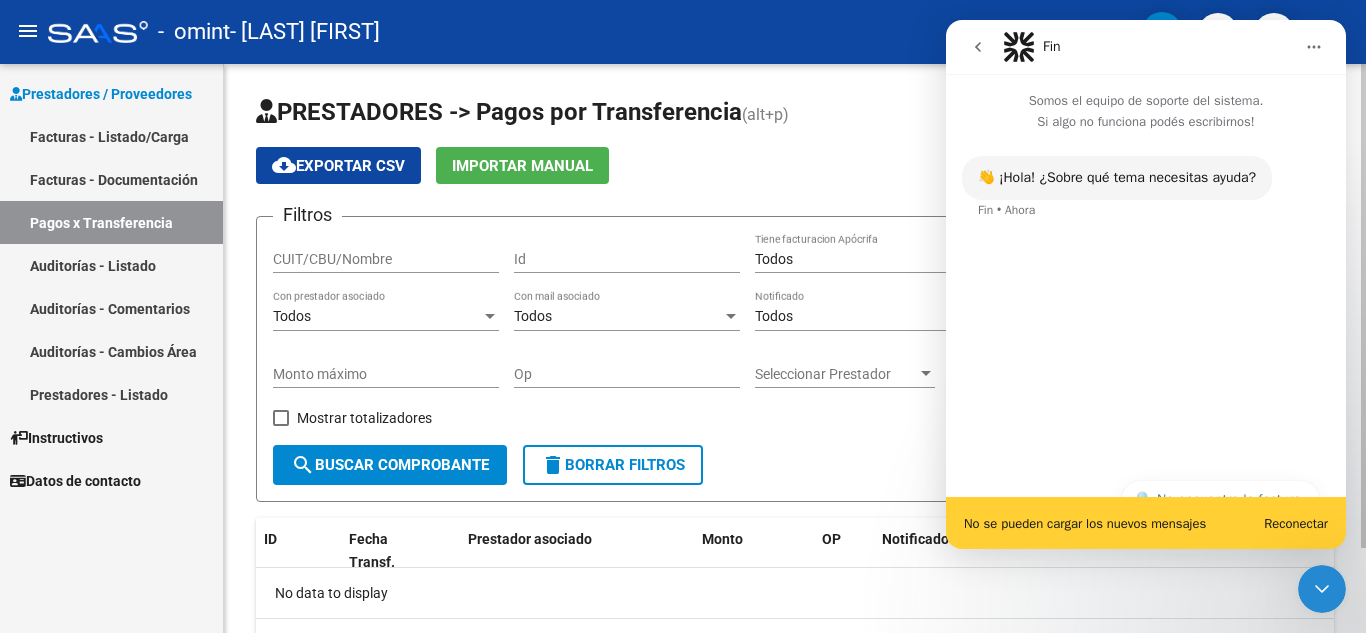 scroll, scrollTop: 0, scrollLeft: 0, axis: both 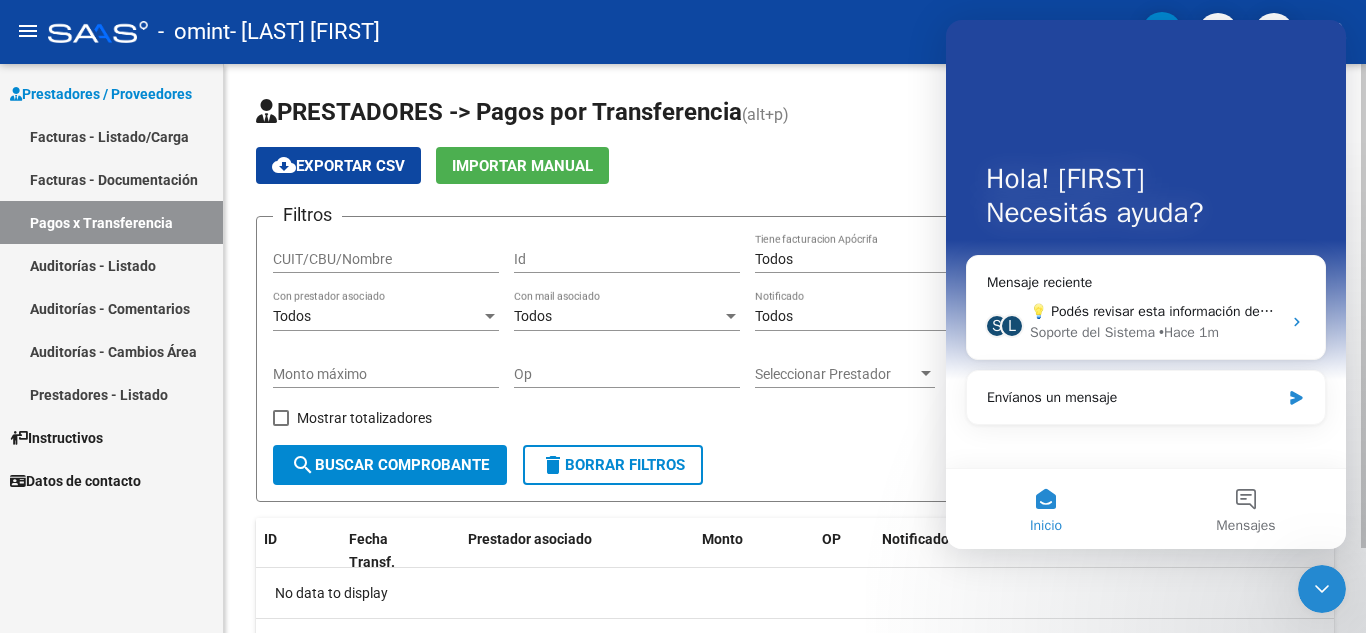 click on "Filtros CUIT/CBU/Nombre Id Todos Tiene facturacion Apócrifa Start date – End date Fecha Desde / Hasta Todos Con prestador asociado Todos Con mail asociado Todos Notificado Monto mínimo Monto máximo Op Seleccionar Prestador Seleccionar Prestador Todos Importado manual    Mostrar totalizadores  search  Buscar Comprobante  delete  Borrar Filtros" 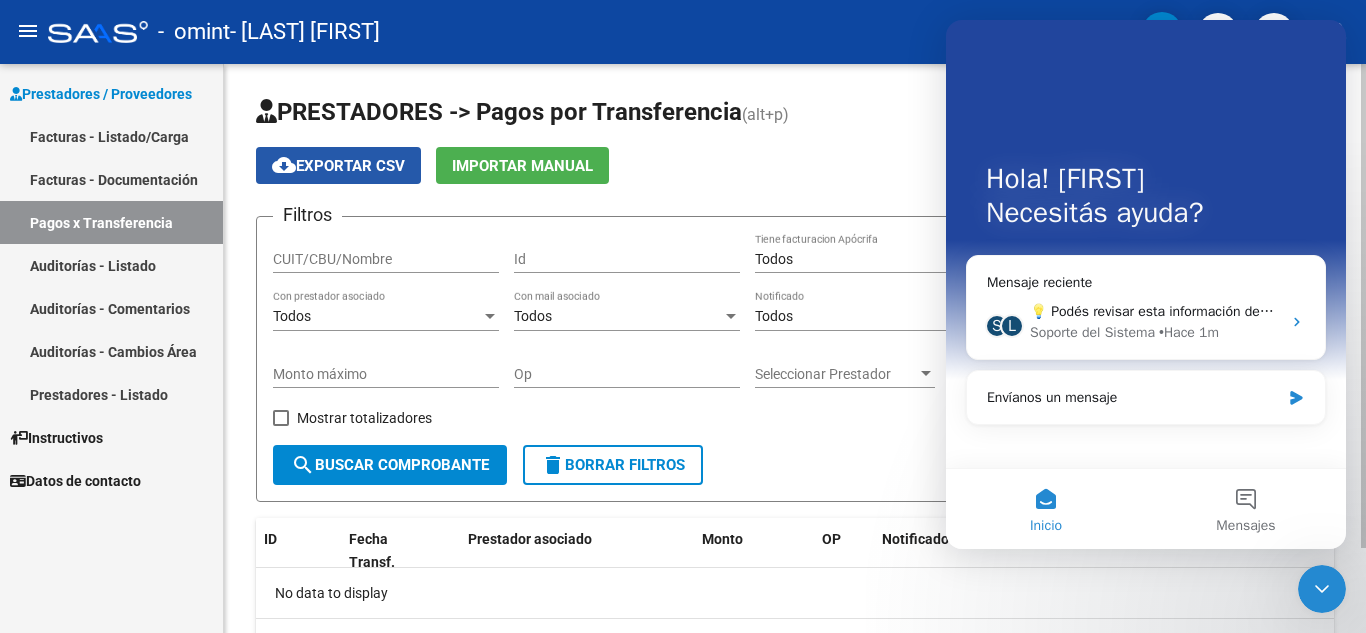 click on "cloud_download  Exportar CSV" 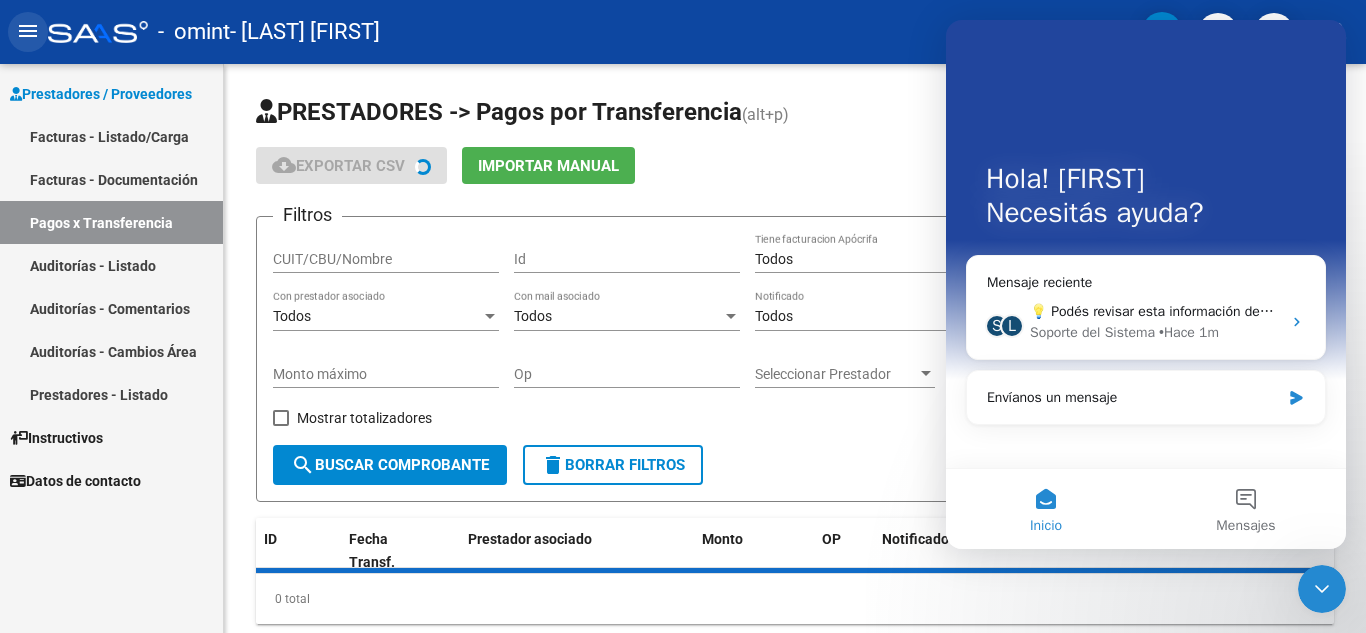 click on "menu" 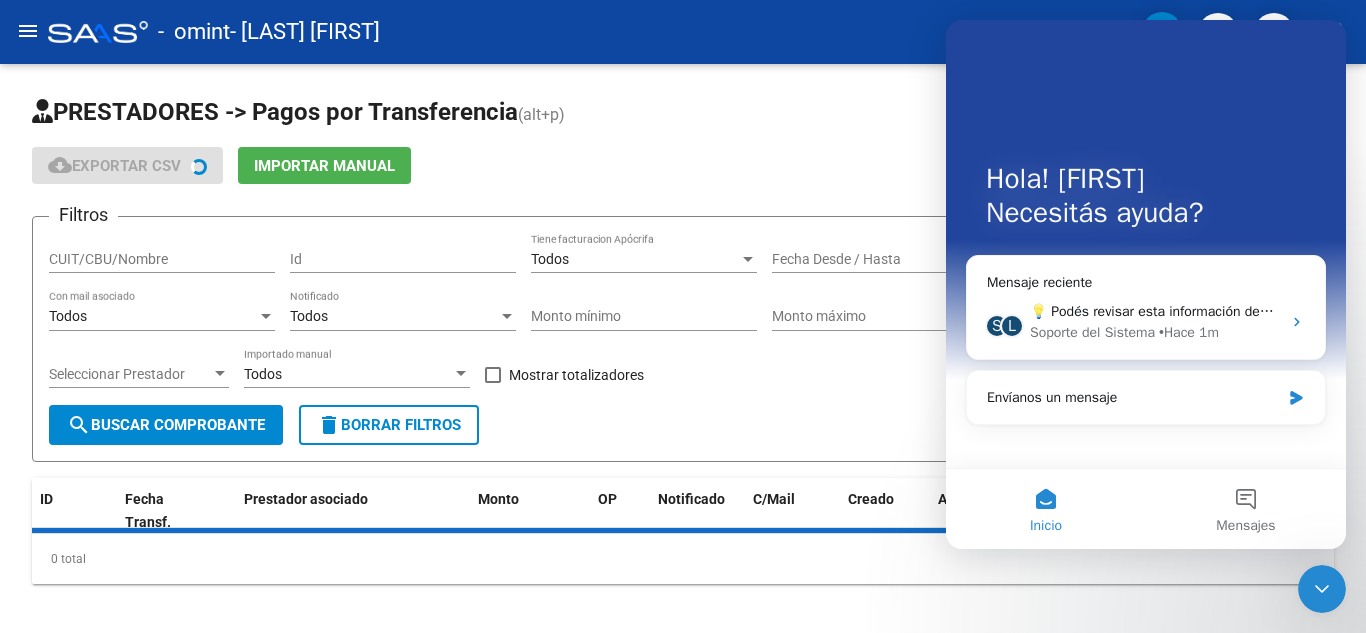click on "menu" 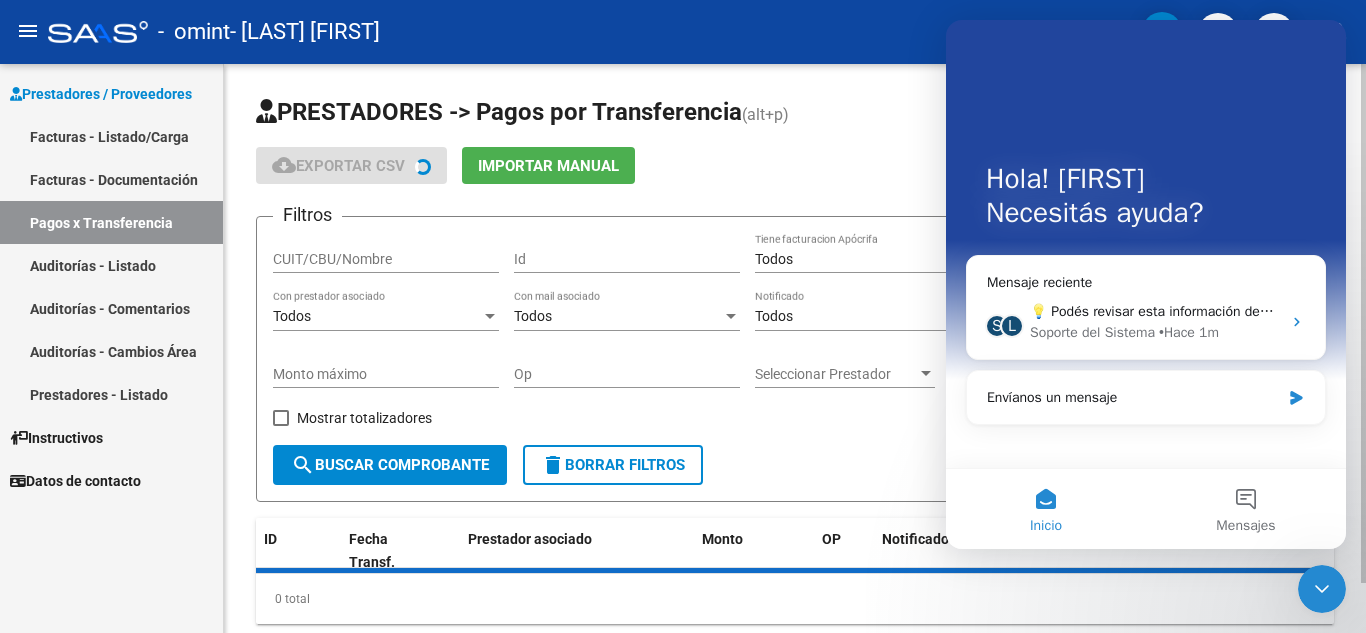 click on "PRESTADORES -> Pagos por Transferencia (alt+p)" 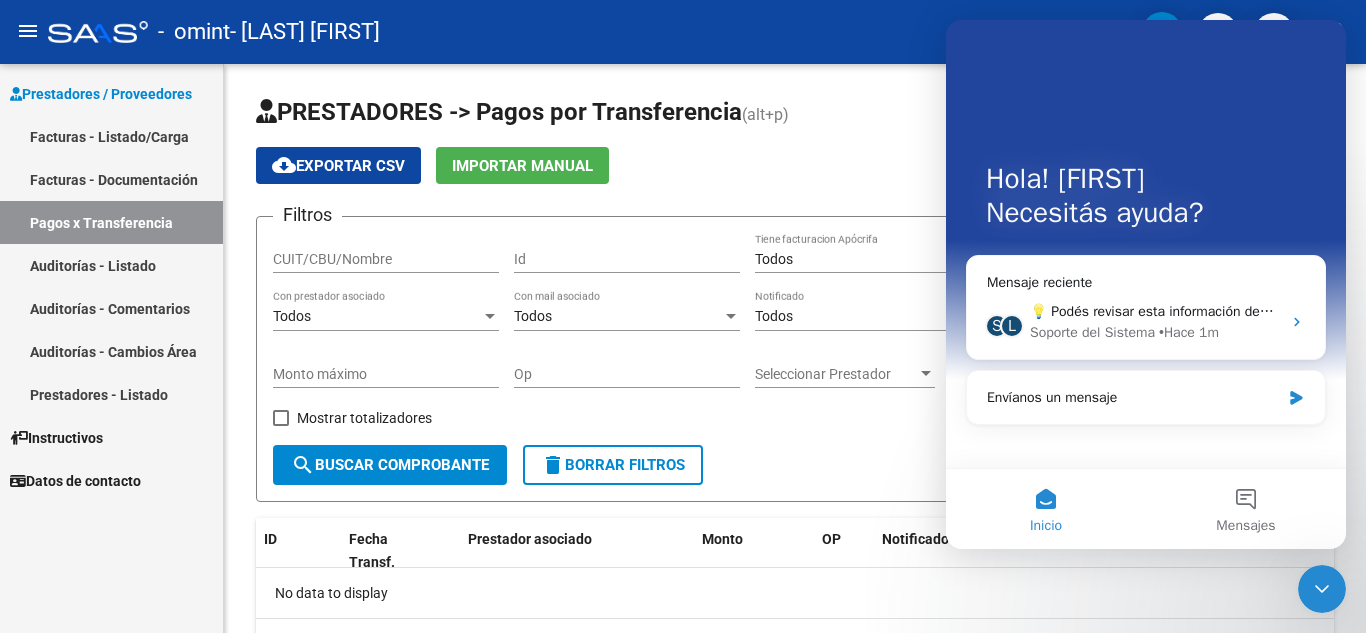 click on "Inicio" at bounding box center (1046, 526) 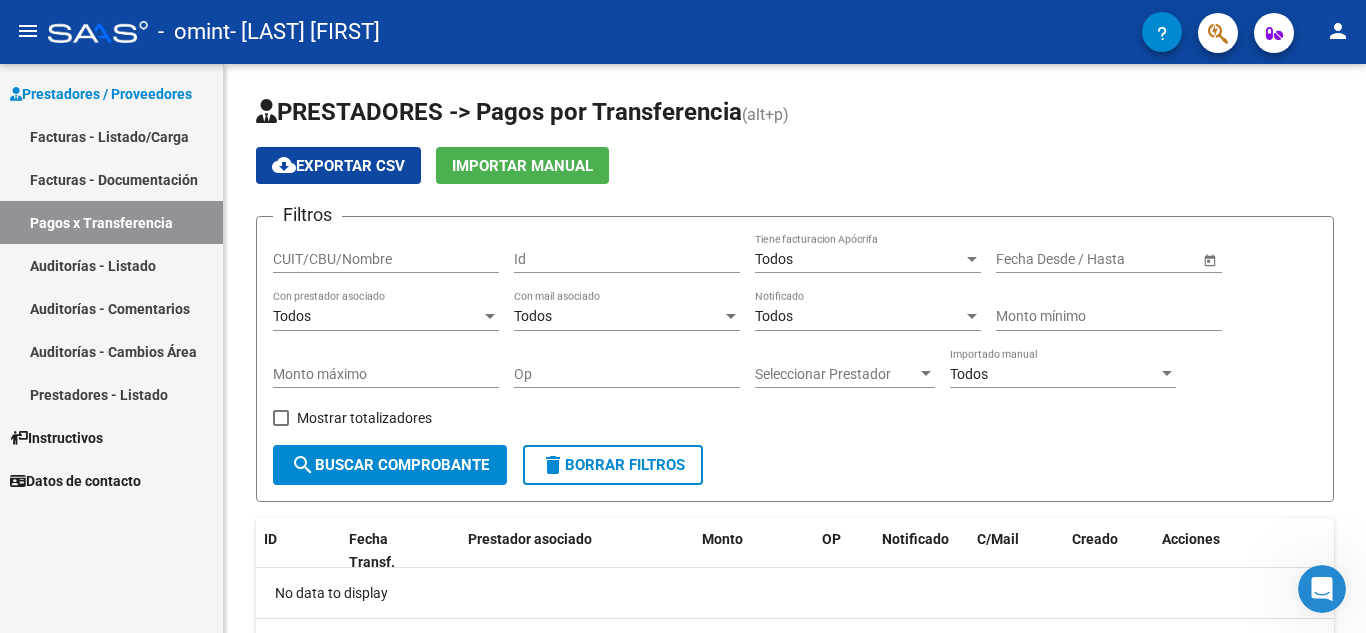 scroll, scrollTop: 0, scrollLeft: 0, axis: both 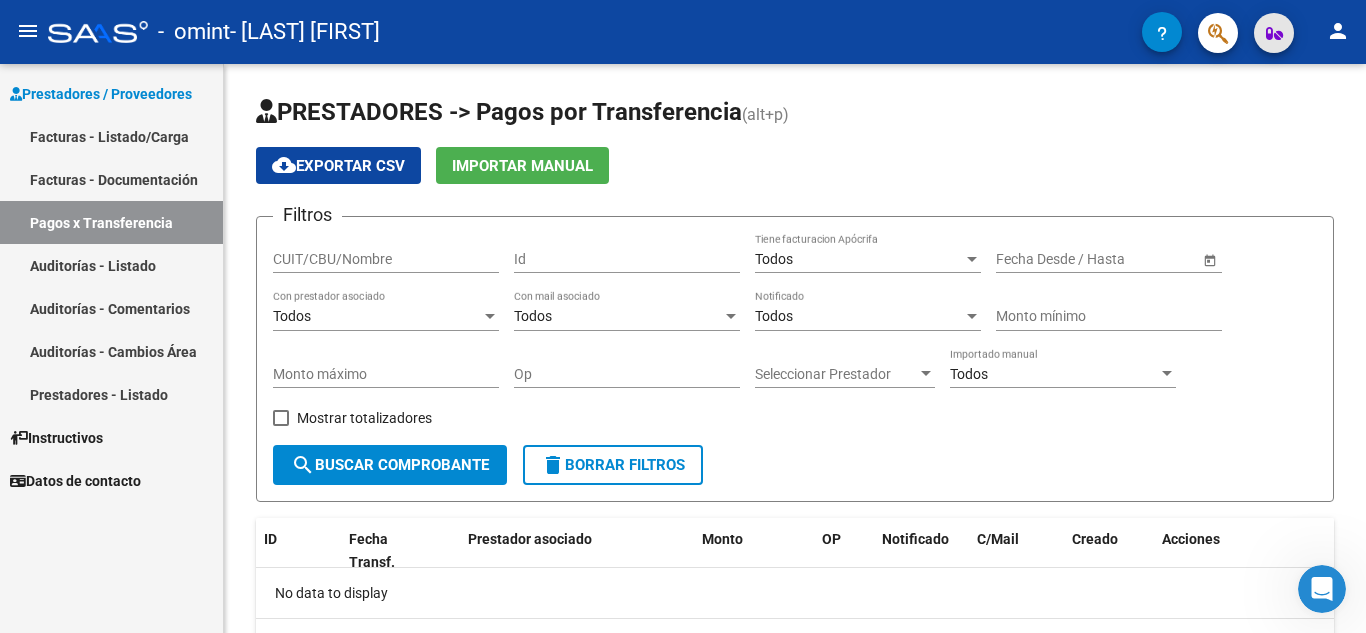 click 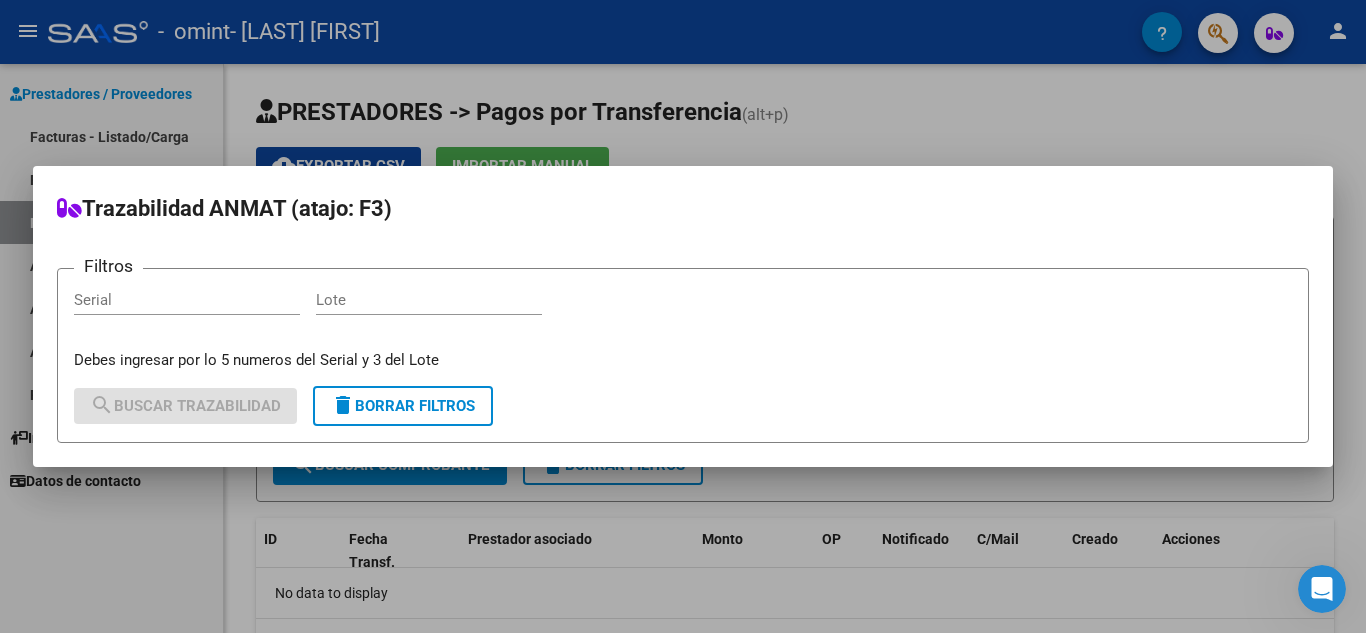 click at bounding box center (683, 316) 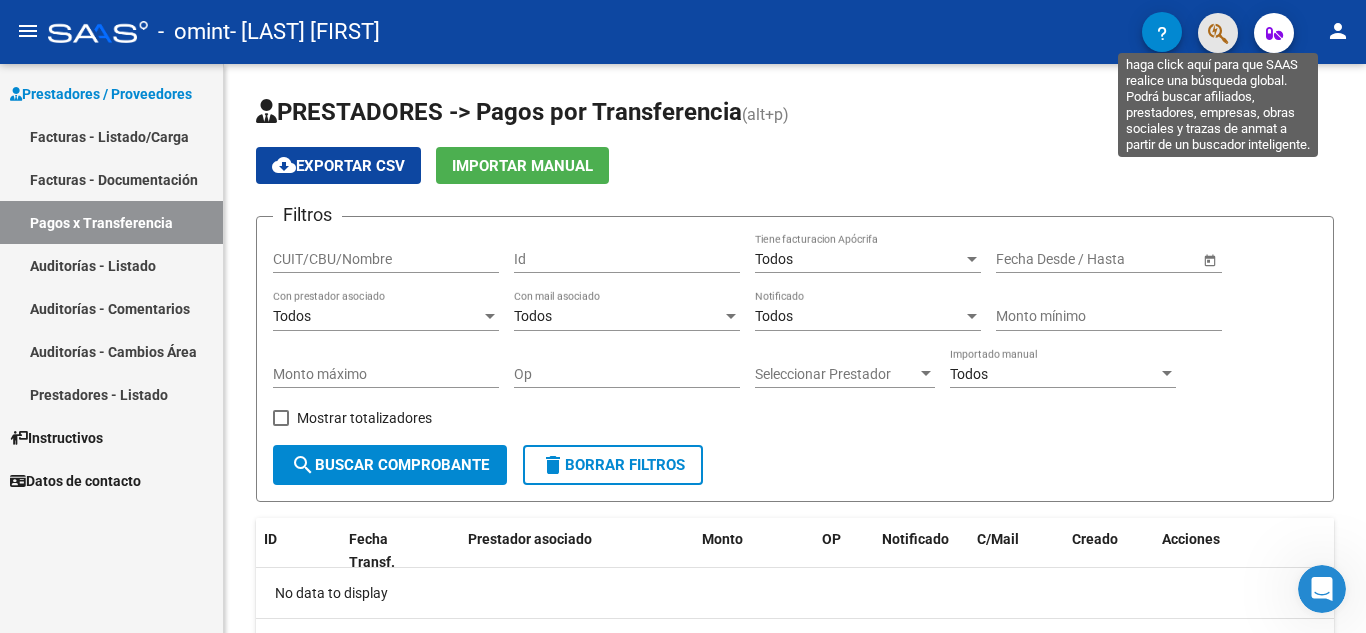 click 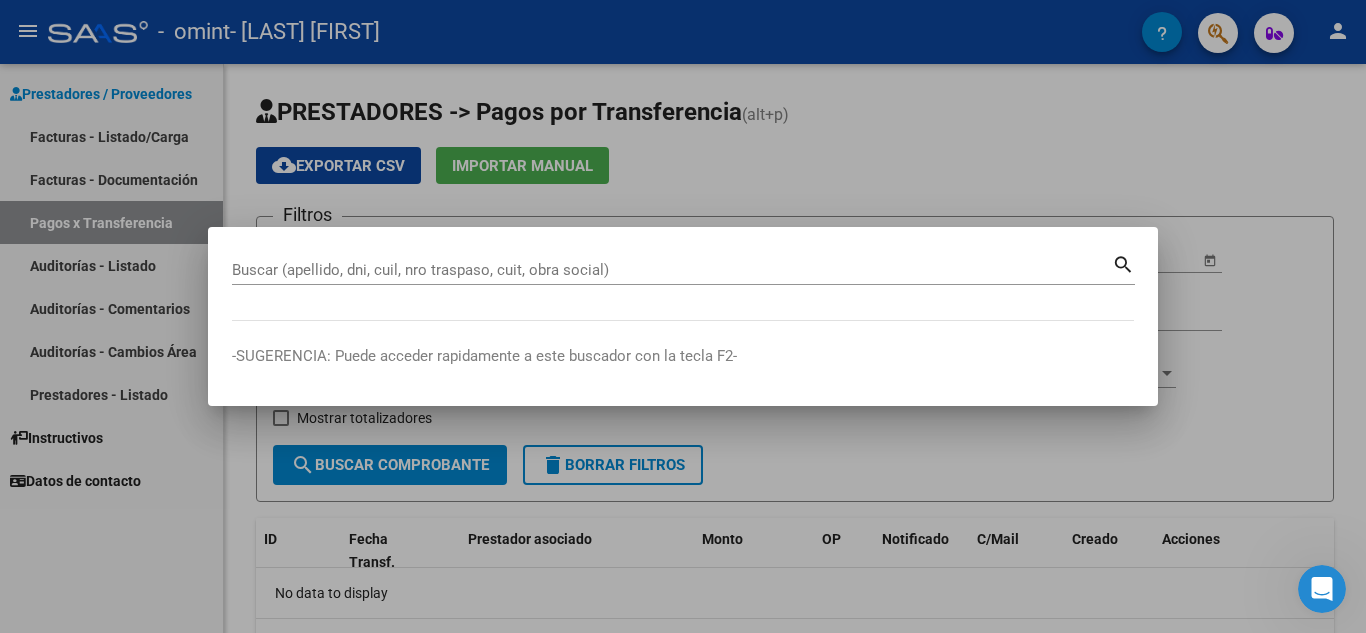 click at bounding box center (683, 316) 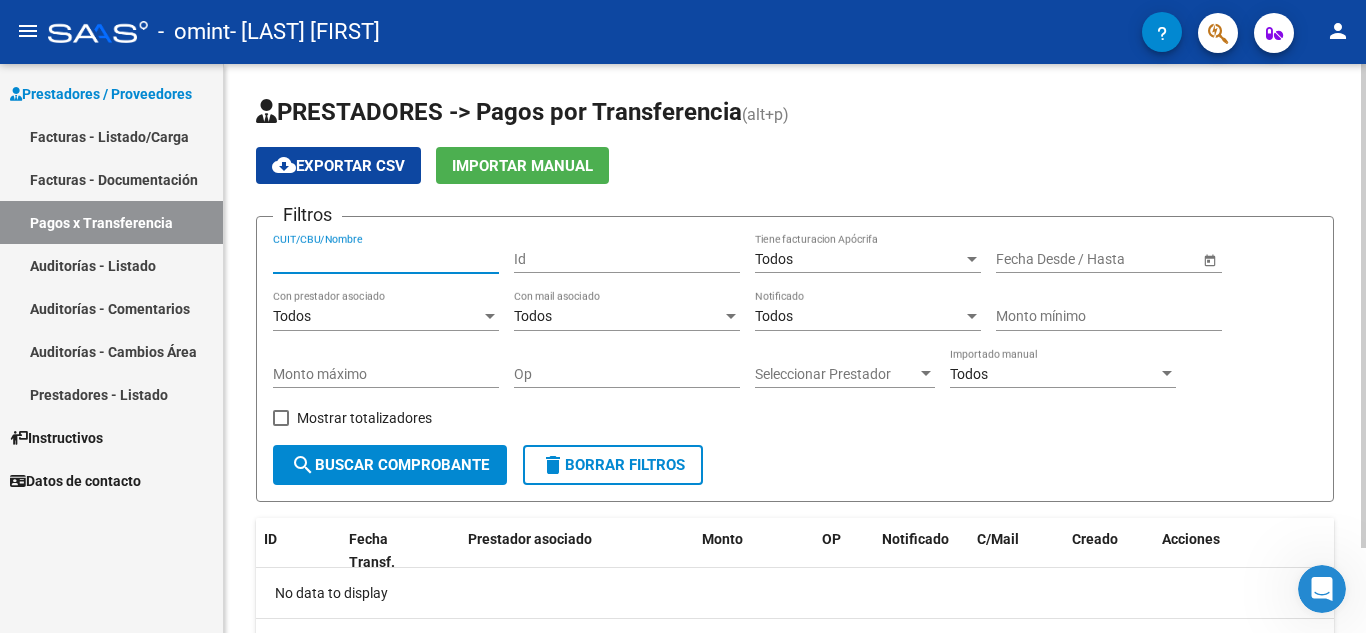 click on "CUIT/CBU/Nombre" at bounding box center (386, 259) 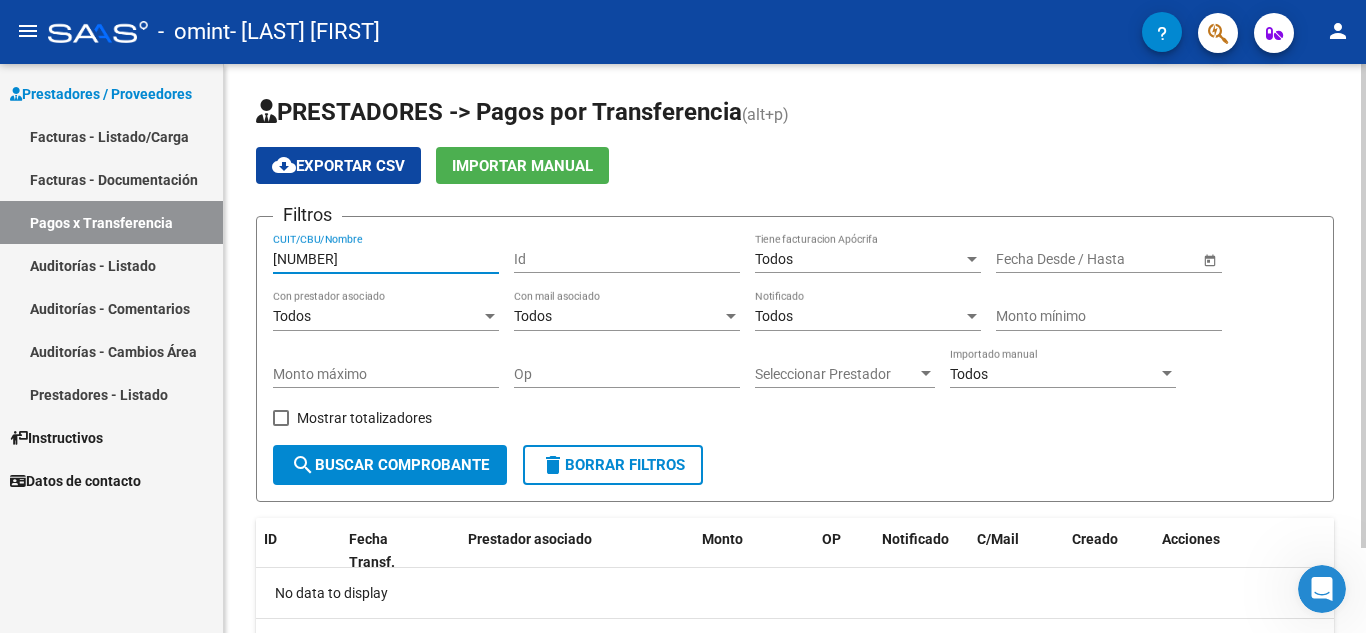 type on "[NUMBER]" 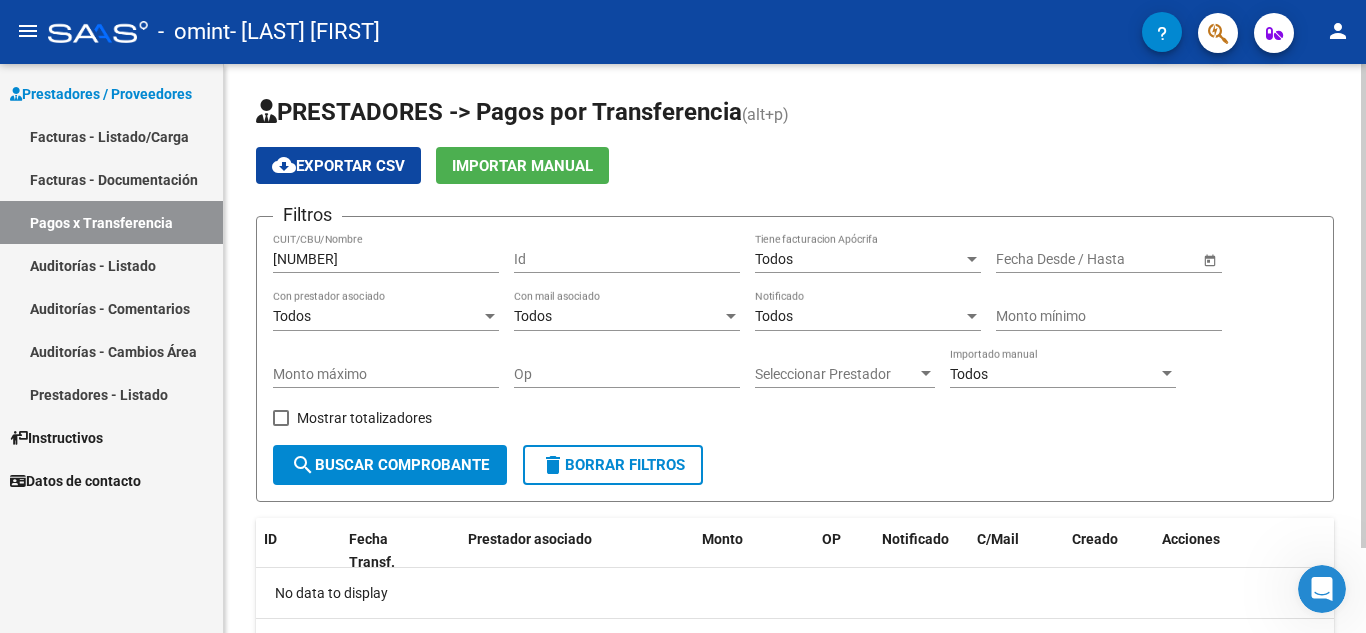 click on "Todos Notificado" 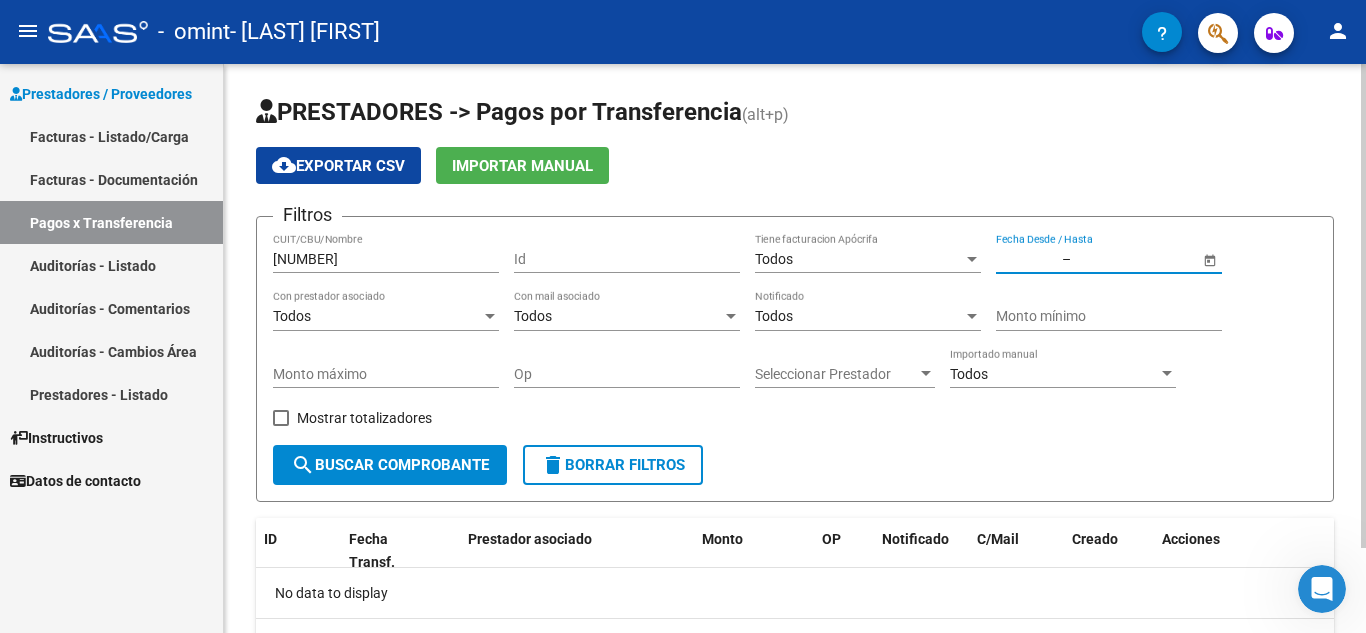 click at bounding box center (1027, 259) 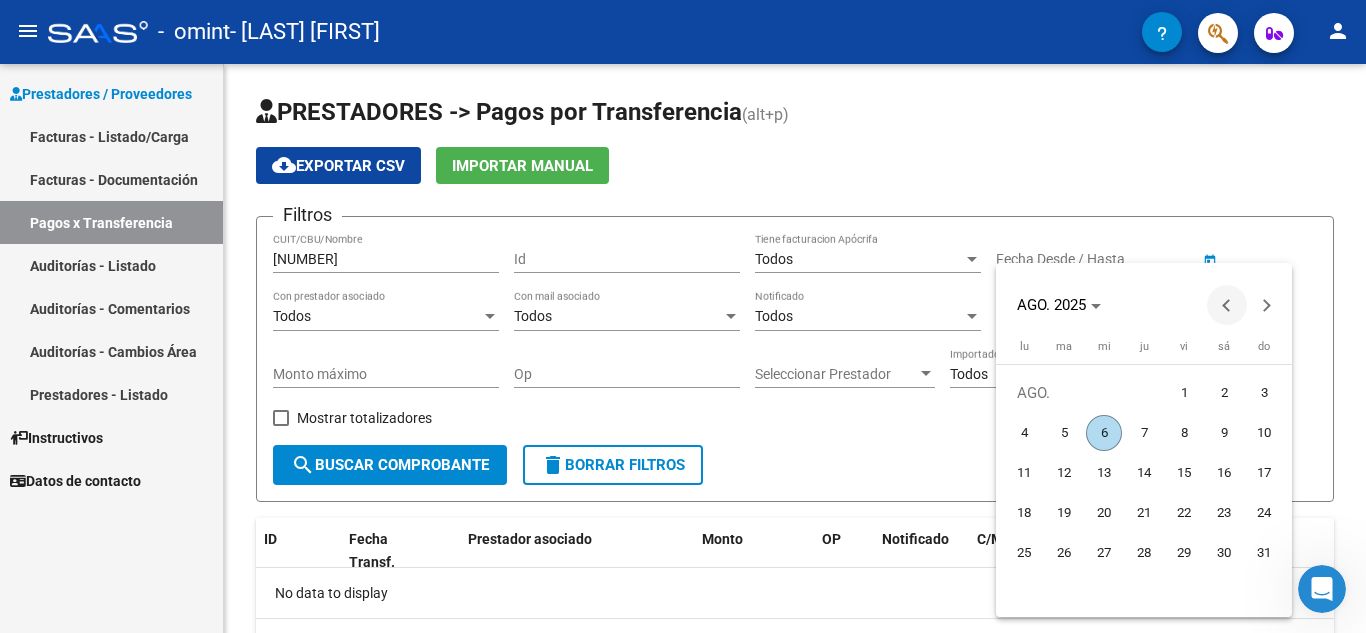 click at bounding box center [1227, 305] 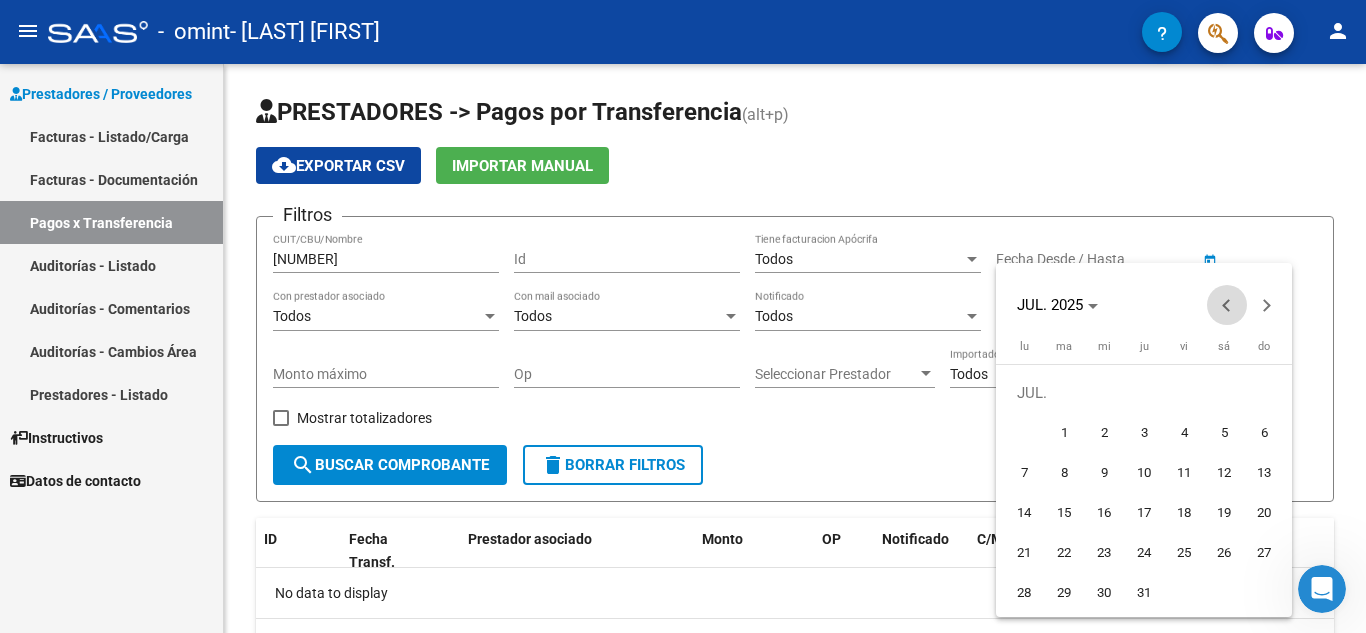 click at bounding box center (1227, 305) 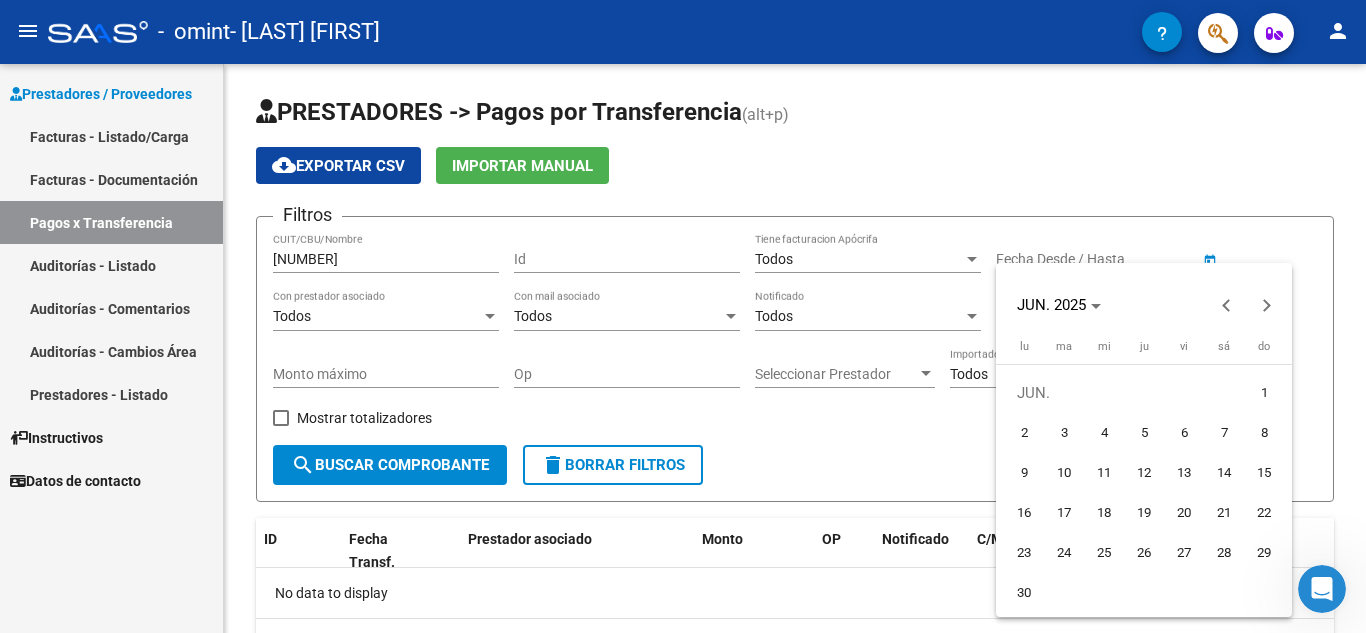 click on "1" at bounding box center [1264, 393] 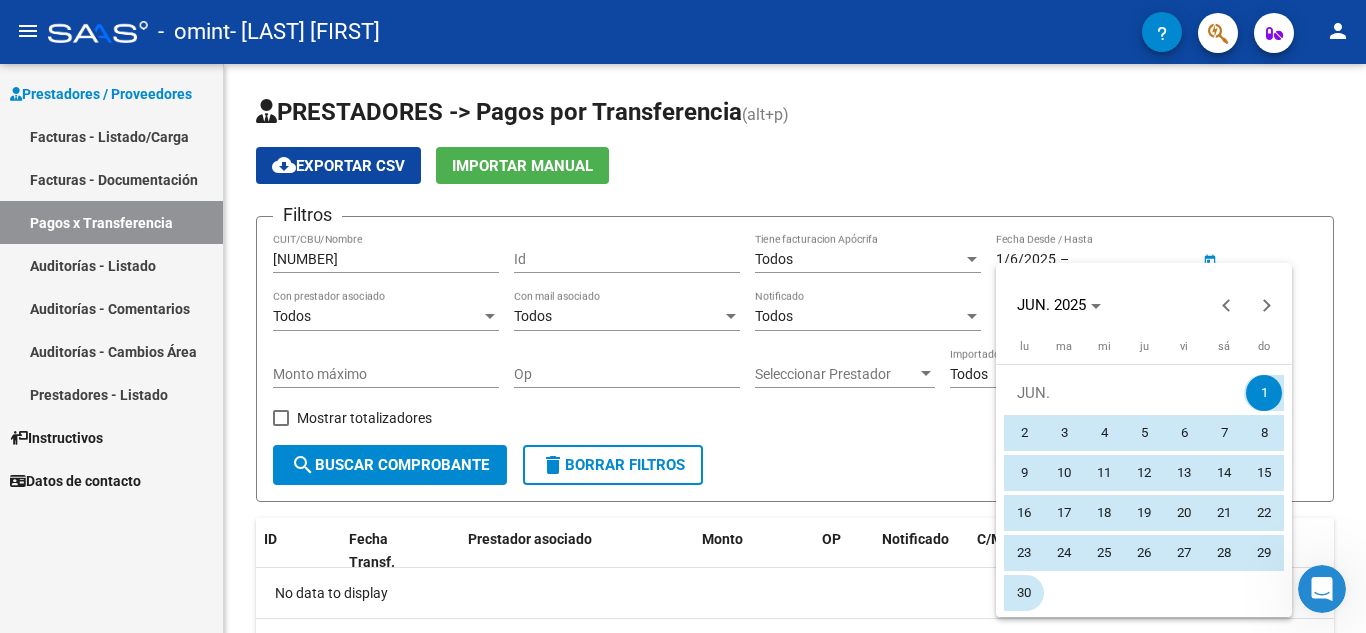 click on "30" at bounding box center [1024, 593] 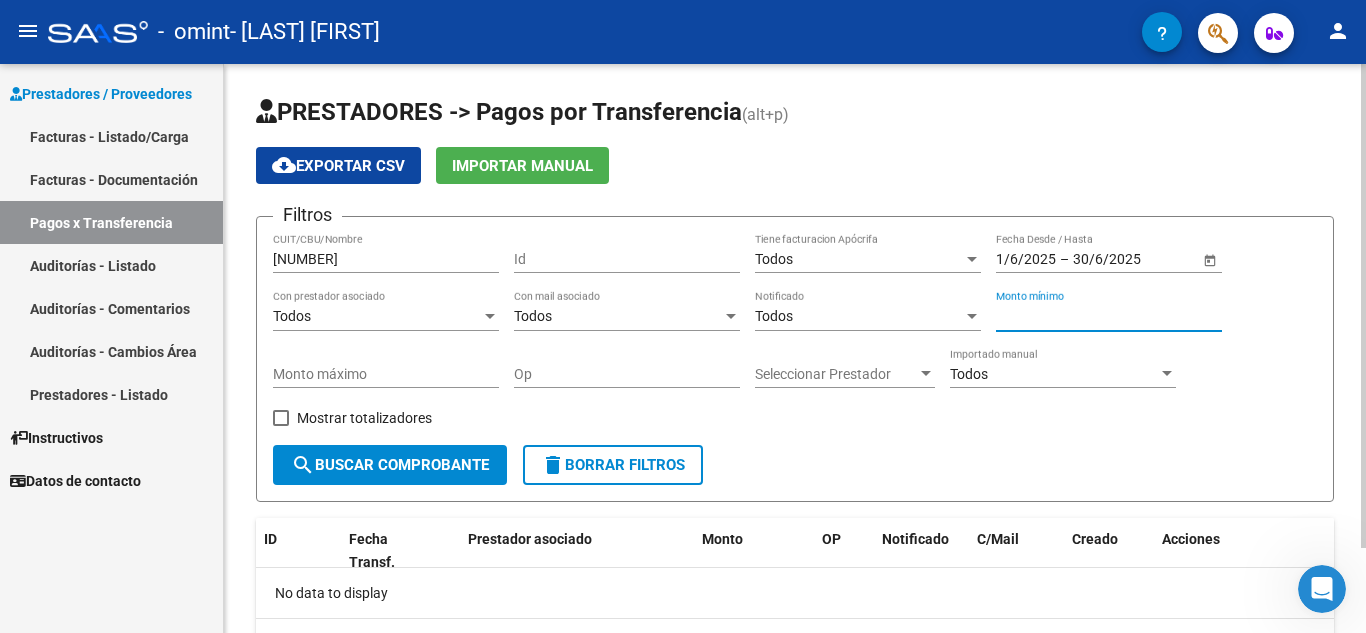 click on "Monto mínimo" at bounding box center [1109, 316] 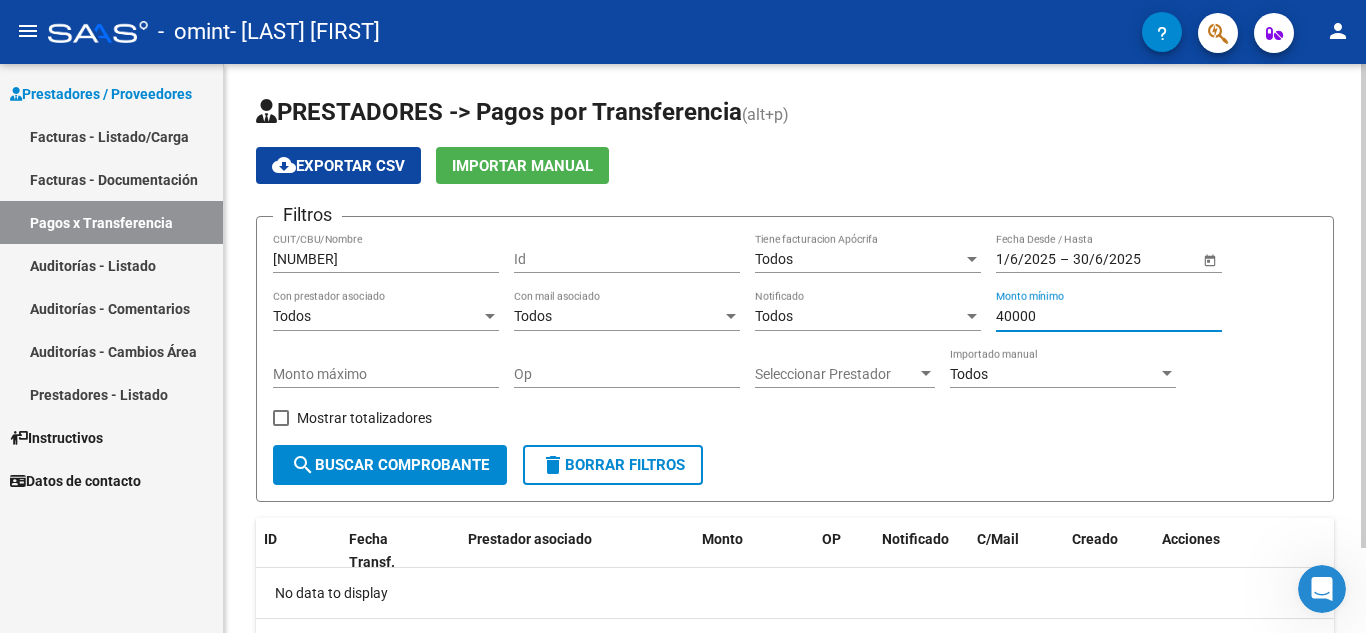 type on "40000" 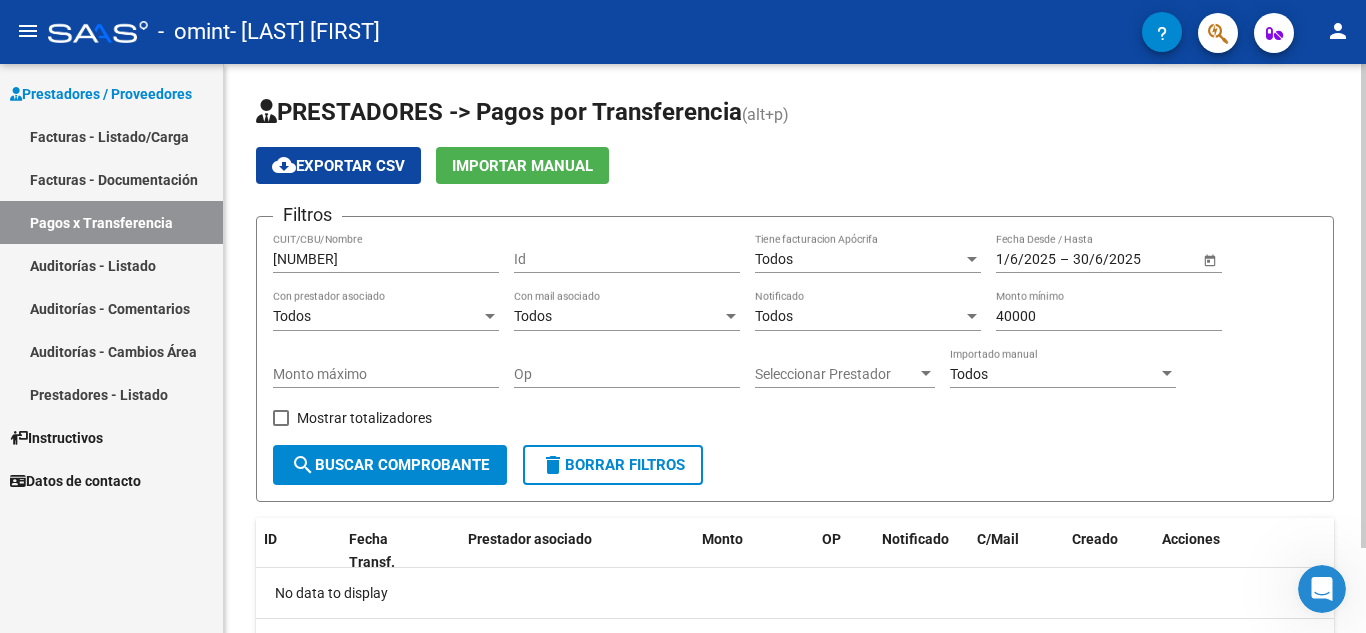click on "Filtros [NUMBER] CUIT/CBU/Nombre Id Todos Tiene facturacion Apócrifa [DATE] [DATE] – [DATE] [DATE] Fecha Desde / Hasta Todos Con prestador asociado Todos Con mail asociado Todos Notificado [NUMBER] Monto mínimo Monto máximo Op Seleccionar Prestador Seleccionar Prestador Todos Importado manual    Mostrar totalizadores  search  Buscar Comprobante  delete  Borrar Filtros" 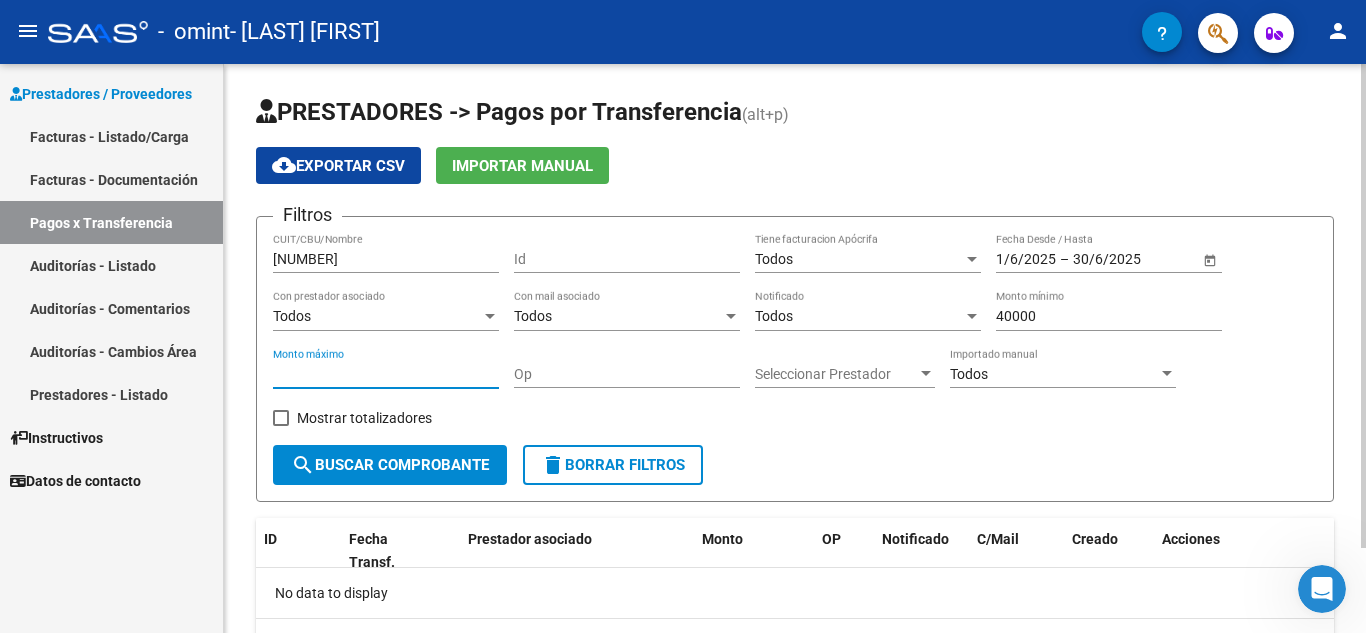 click on "Monto máximo" at bounding box center [386, 374] 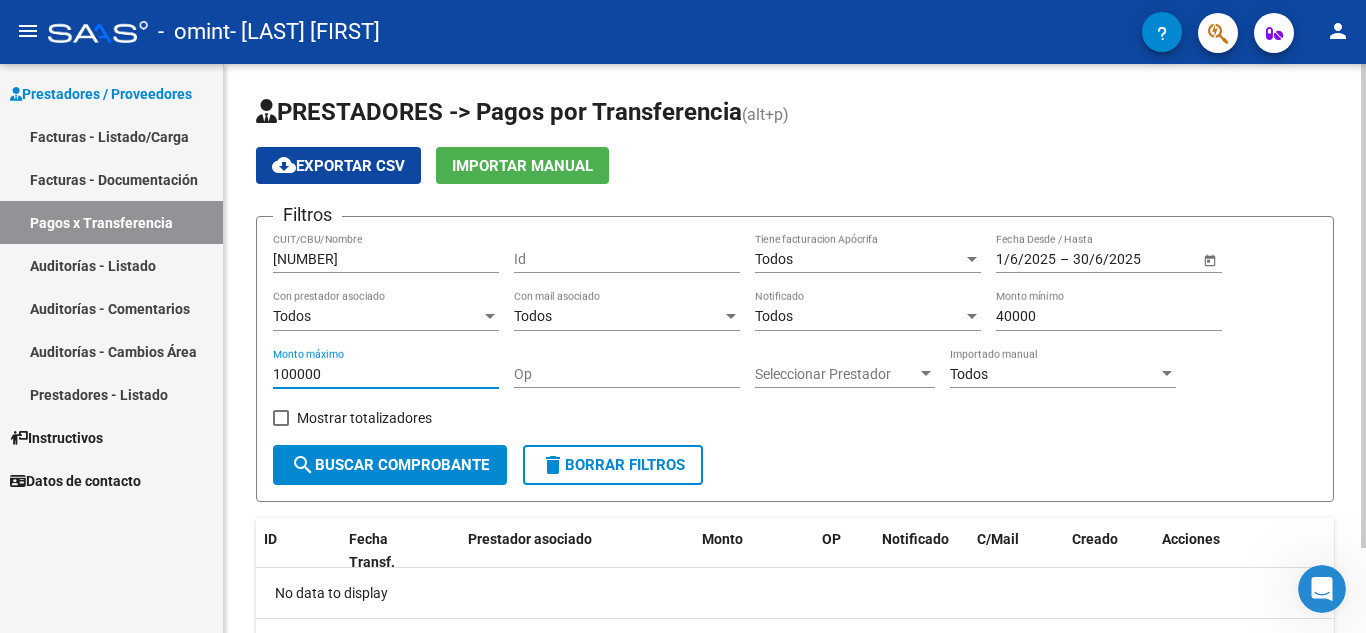type on "100000" 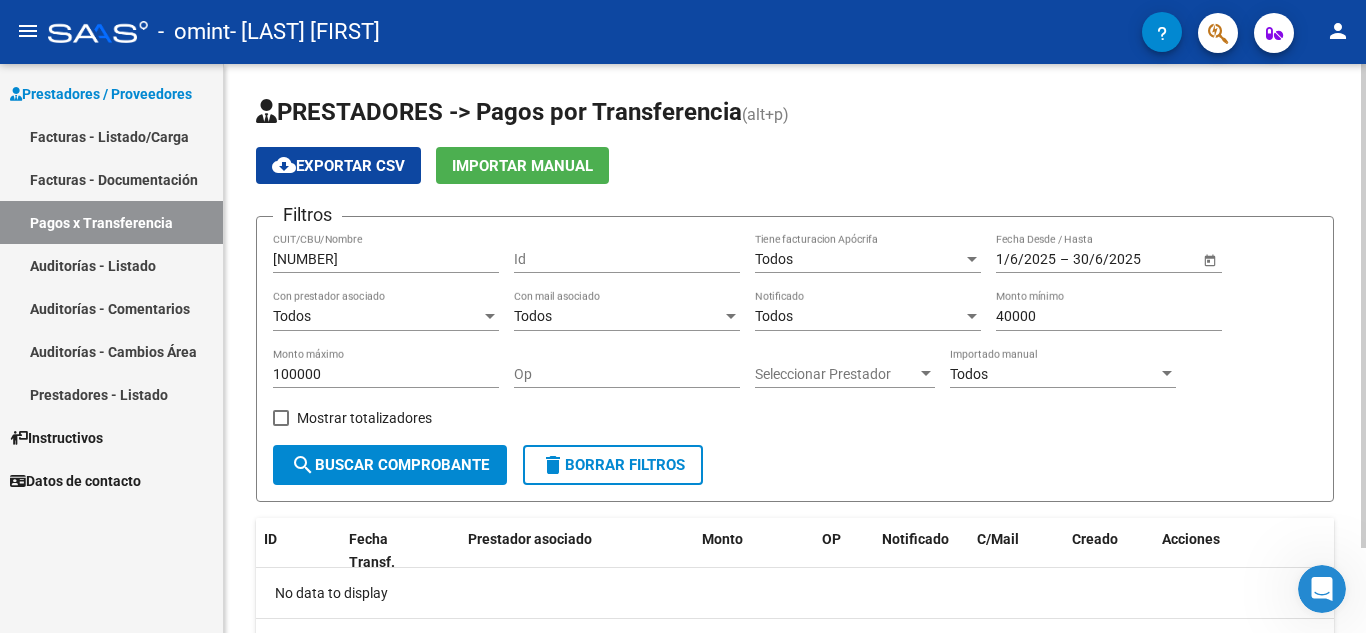 click on "Filtros [NUMBER] CUIT/CBU/Nombre Id Todos Tiene facturacion Apócrifa [DATE] [DATE] – [DATE] [DATE] Fecha Desde / Hasta Todos Con prestador asociado Todos Con mail asociado Todos Notificado [NUMBER] Monto mínimo [NUMBER] Monto máximo Op Seleccionar Prestador Seleccionar Prestador Todos Importado manual    Mostrar totalizadores" 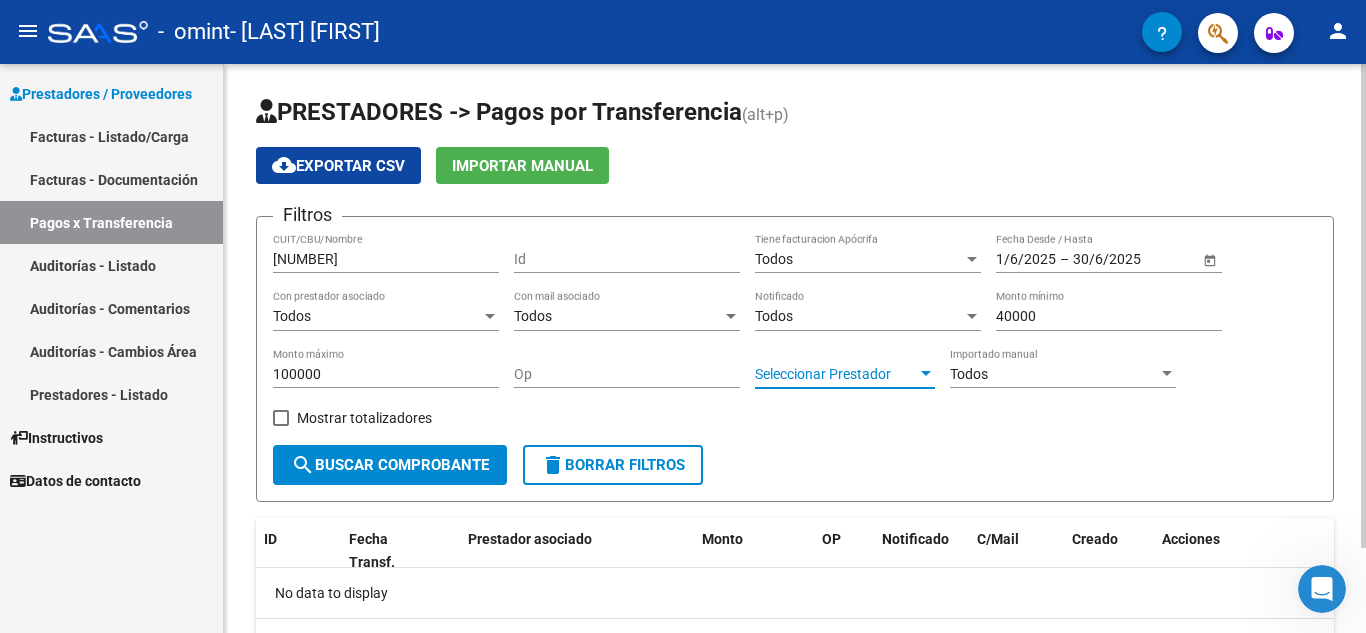 click on "Seleccionar Prestador" at bounding box center (836, 374) 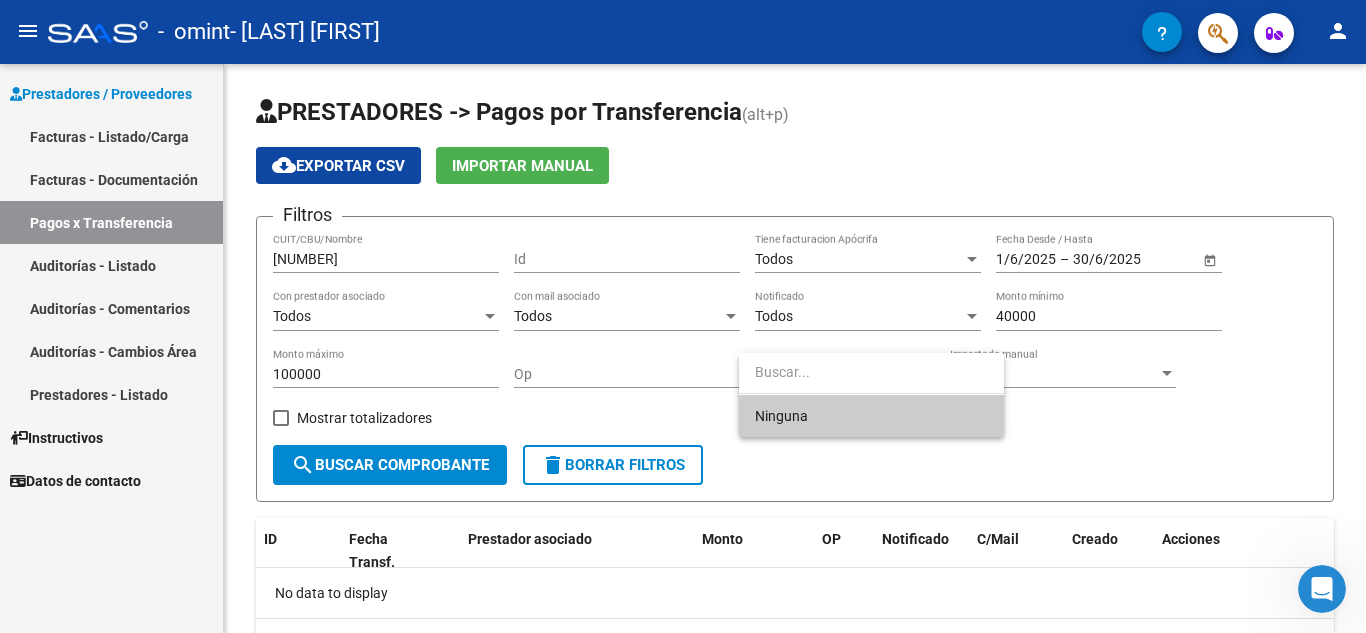 click at bounding box center (871, 372) 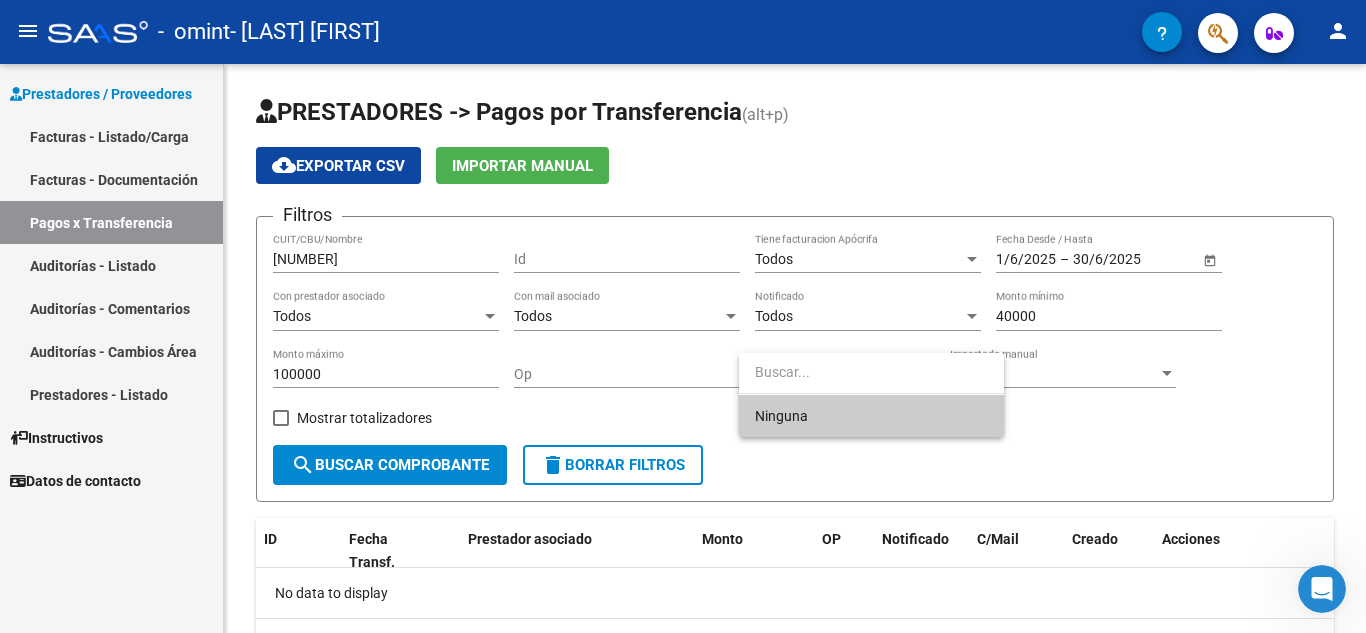 click at bounding box center (683, 316) 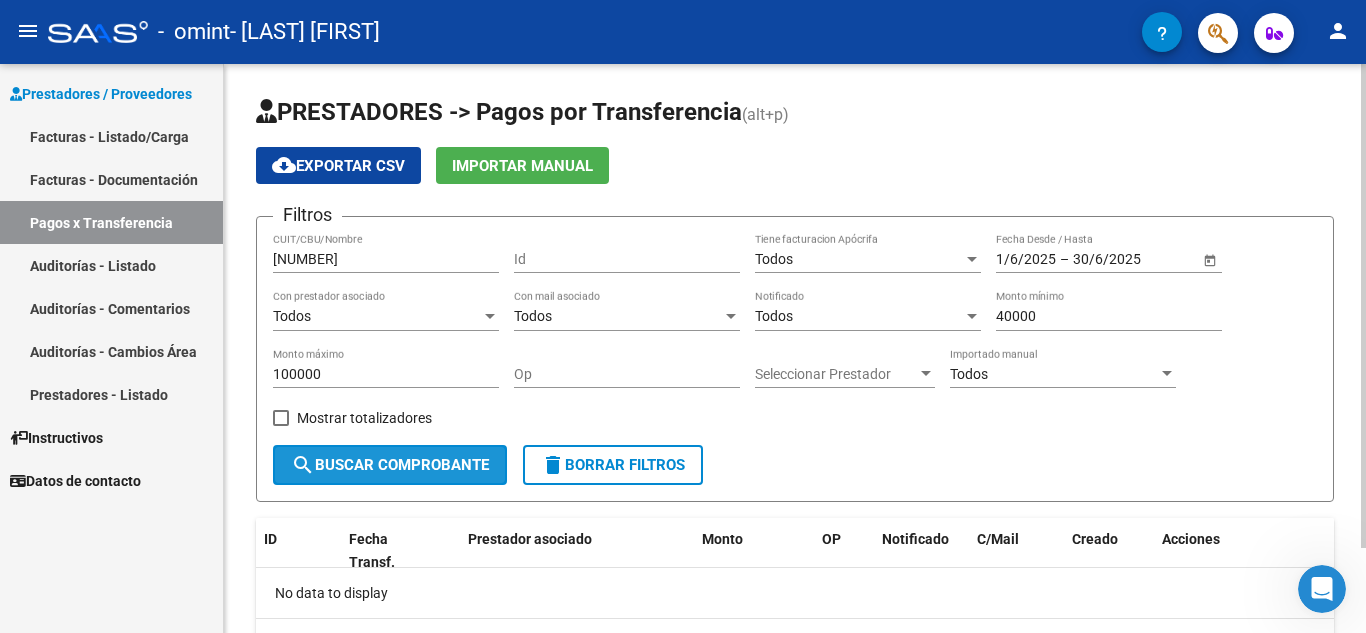 click on "search  Buscar Comprobante" 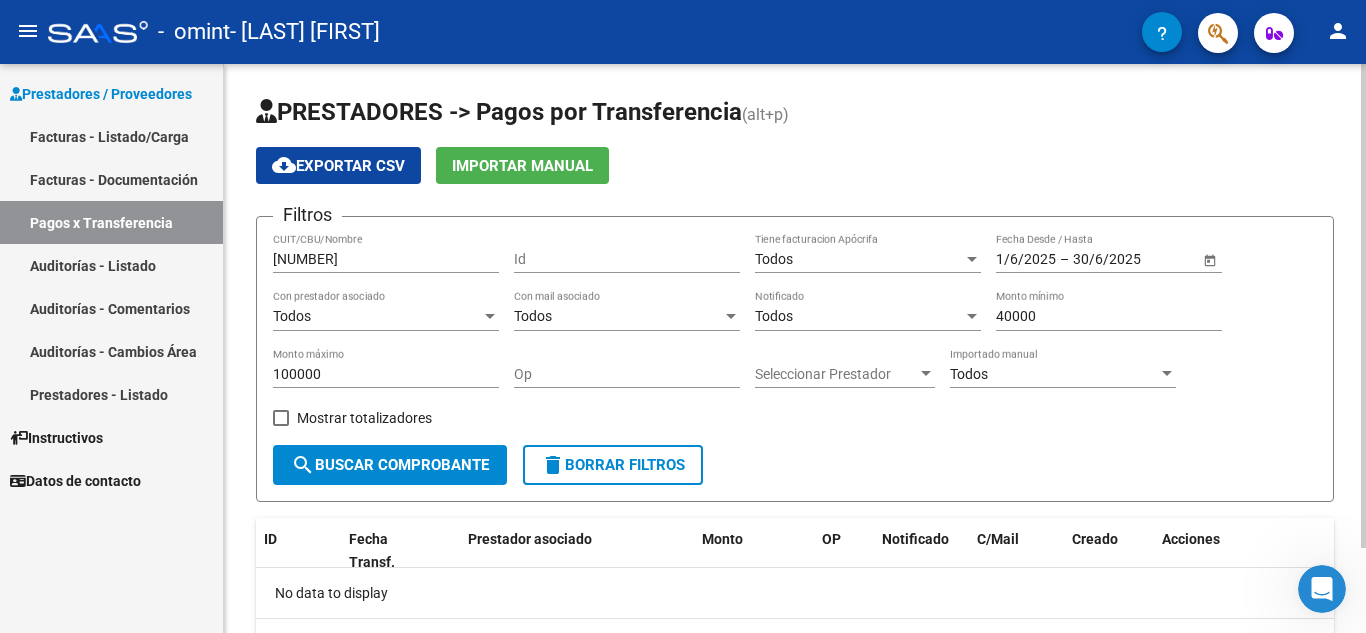 click on "Filtros [NUMBER] CUIT/CBU/Nombre Id Todos Tiene facturacion Apócrifa [DATE] [DATE] – [DATE] [DATE] Fecha Desde / Hasta Todos Con prestador asociado Todos Con mail asociado Todos Notificado [NUMBER] Monto mínimo [NUMBER] Monto máximo Op Seleccionar Prestador Seleccionar Prestador Todos Importado manual    Mostrar totalizadores" 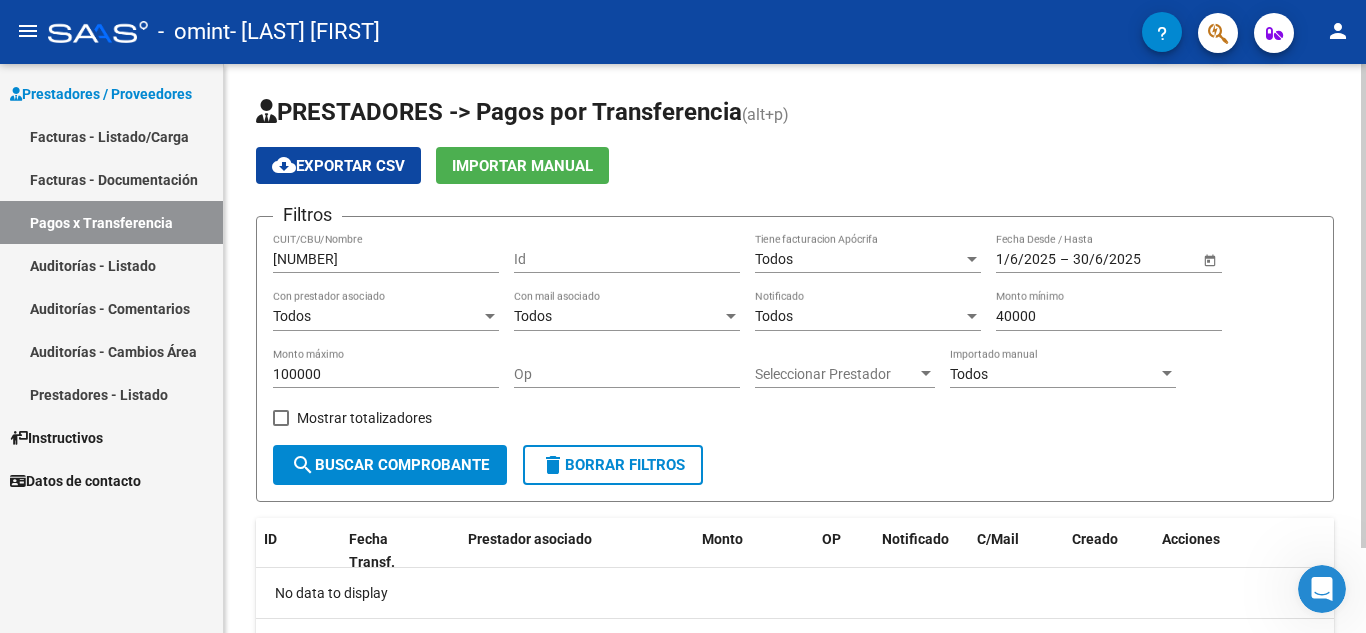 click on "PRESTADORES -> Pagos por Transferencia (alt+p) cloud_download  Exportar CSV   Importar Manual Filtros [NUMBER] CUIT/CBU/Nombre Id Todos Tiene facturacion Apócrifa [DATE] [DATE] – [DATE] [DATE] Fecha Desde / Hasta Todos Con prestador asociado Todos Con mail asociado Todos Notificado [NUMBER] Monto mínimo [NUMBER] Monto máximo Op Seleccionar Prestador Seleccionar Prestador Todos Importado manual    Mostrar totalizadores  search  Buscar Comprobante  delete  Borrar Filtros" 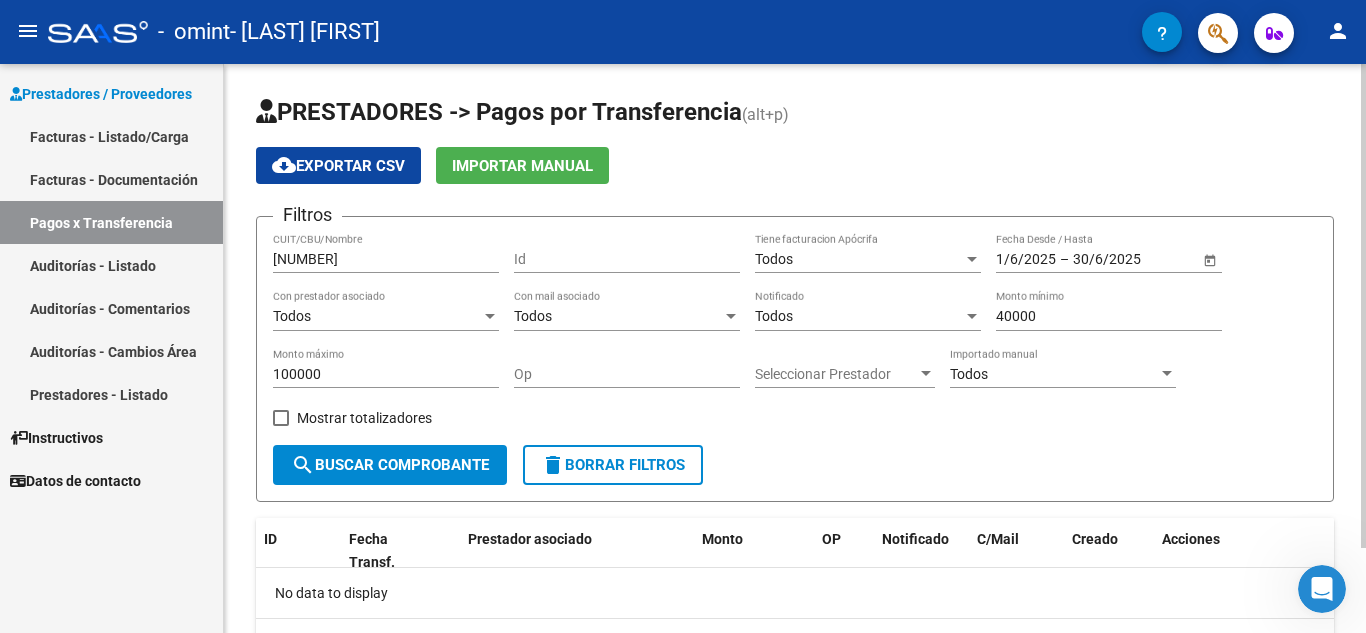 click on "cloud_download  Exportar CSV   Importar Manual" 